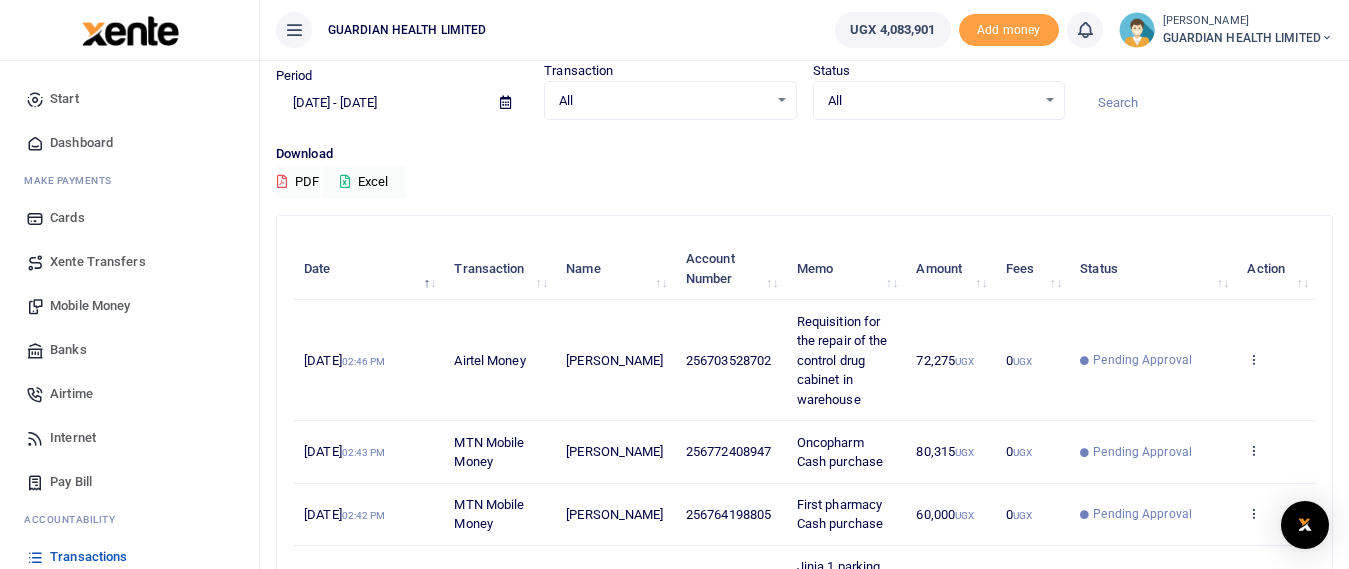scroll, scrollTop: 0, scrollLeft: 0, axis: both 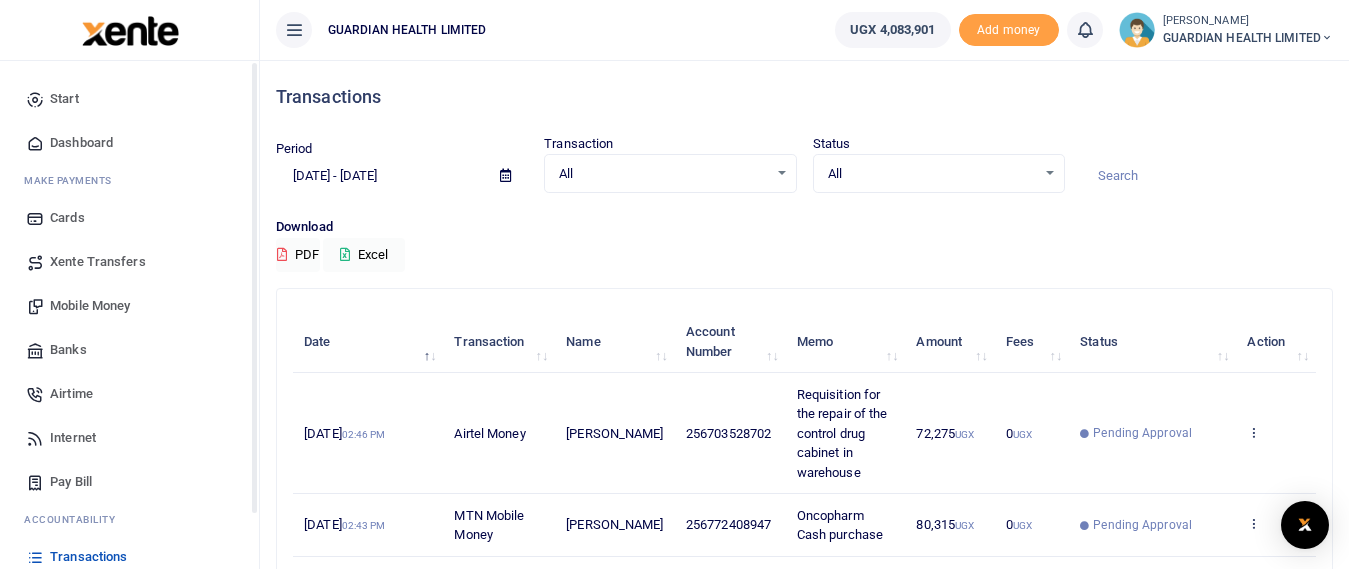 click on "Dashboard" at bounding box center [81, 143] 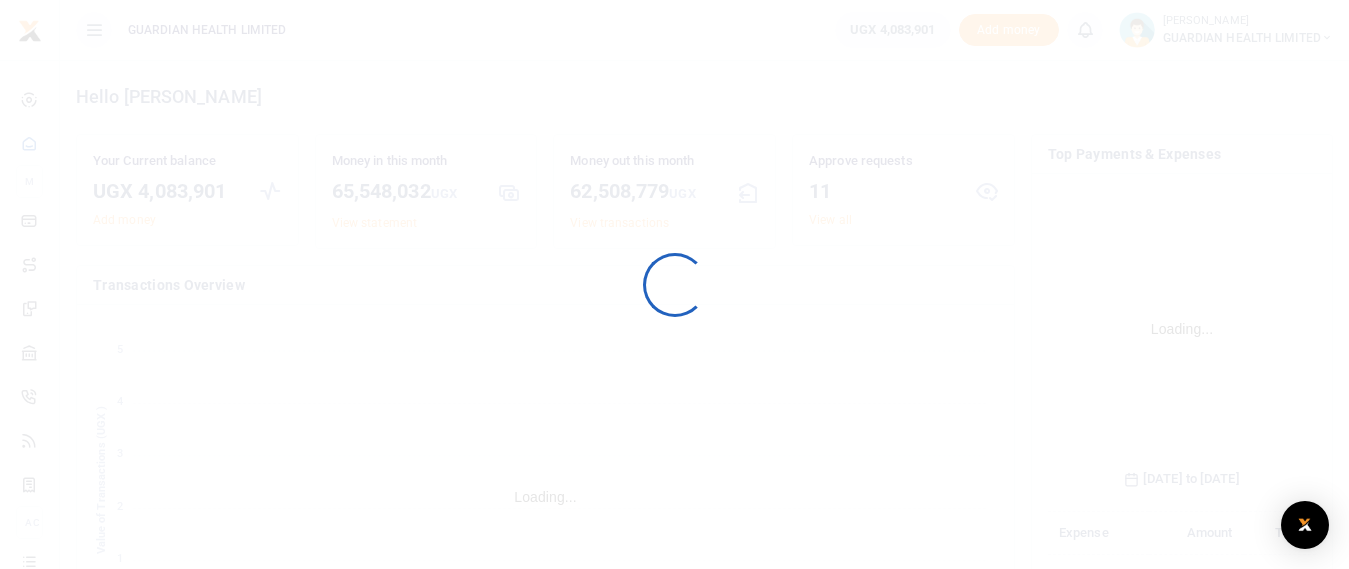 scroll, scrollTop: 0, scrollLeft: 0, axis: both 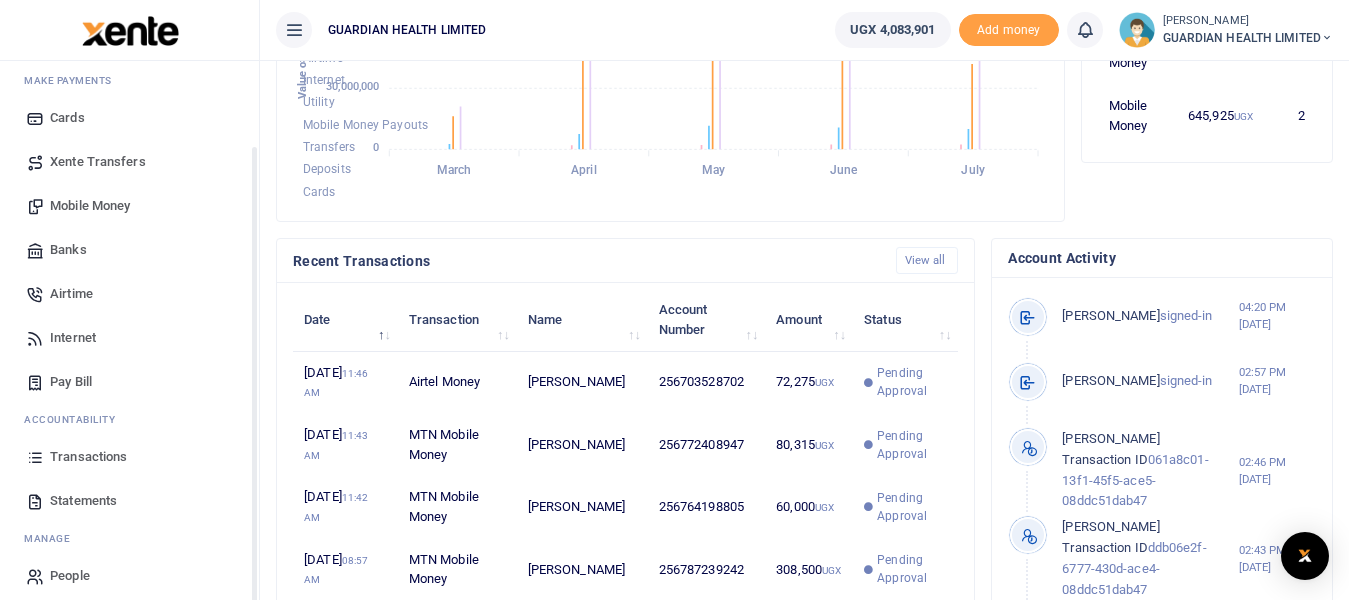 click on "Pay Bill" at bounding box center (71, 382) 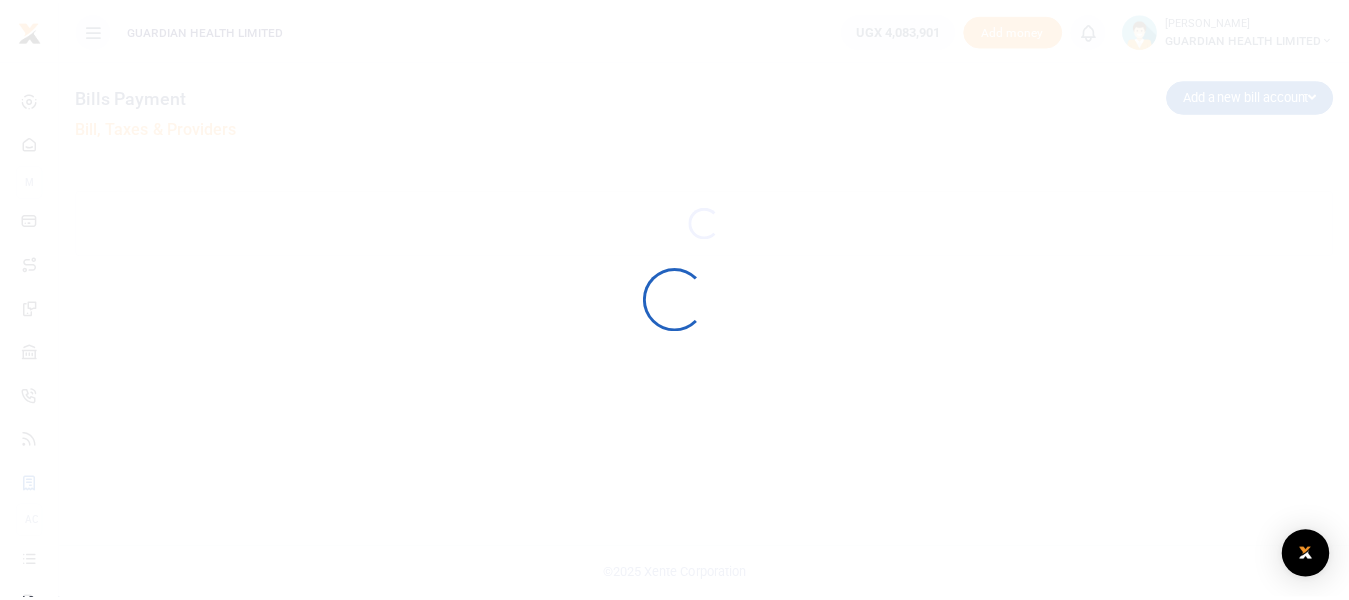 scroll, scrollTop: 0, scrollLeft: 0, axis: both 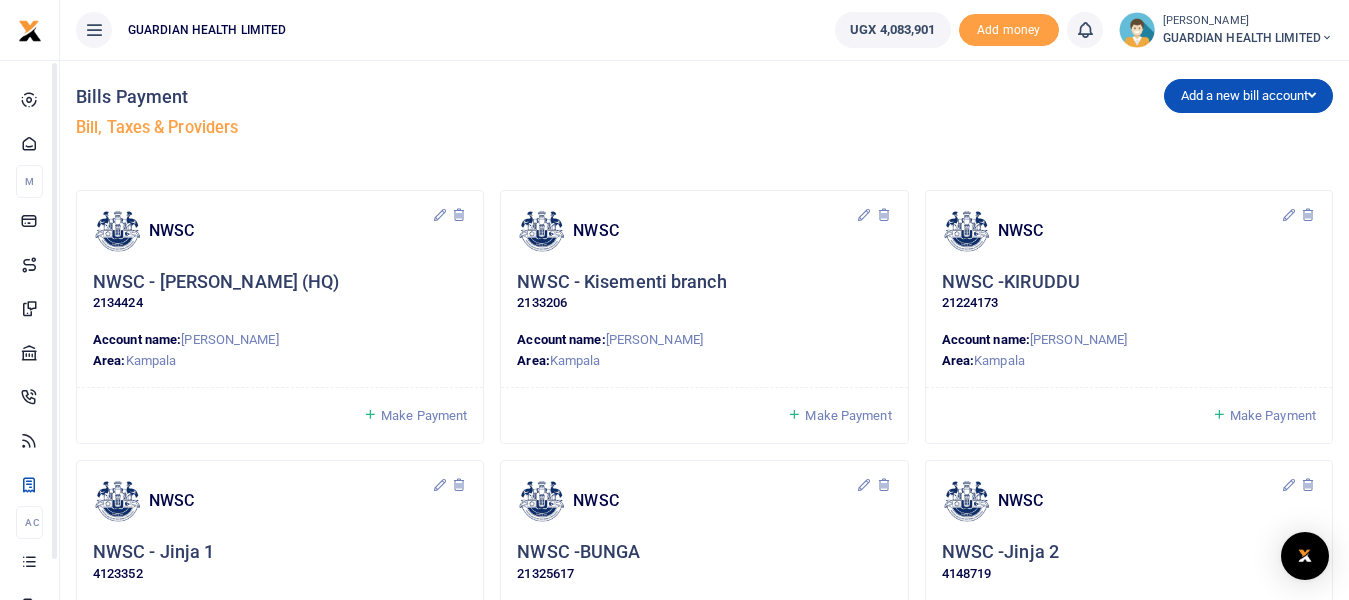 click on "Make Payment" at bounding box center (424, 415) 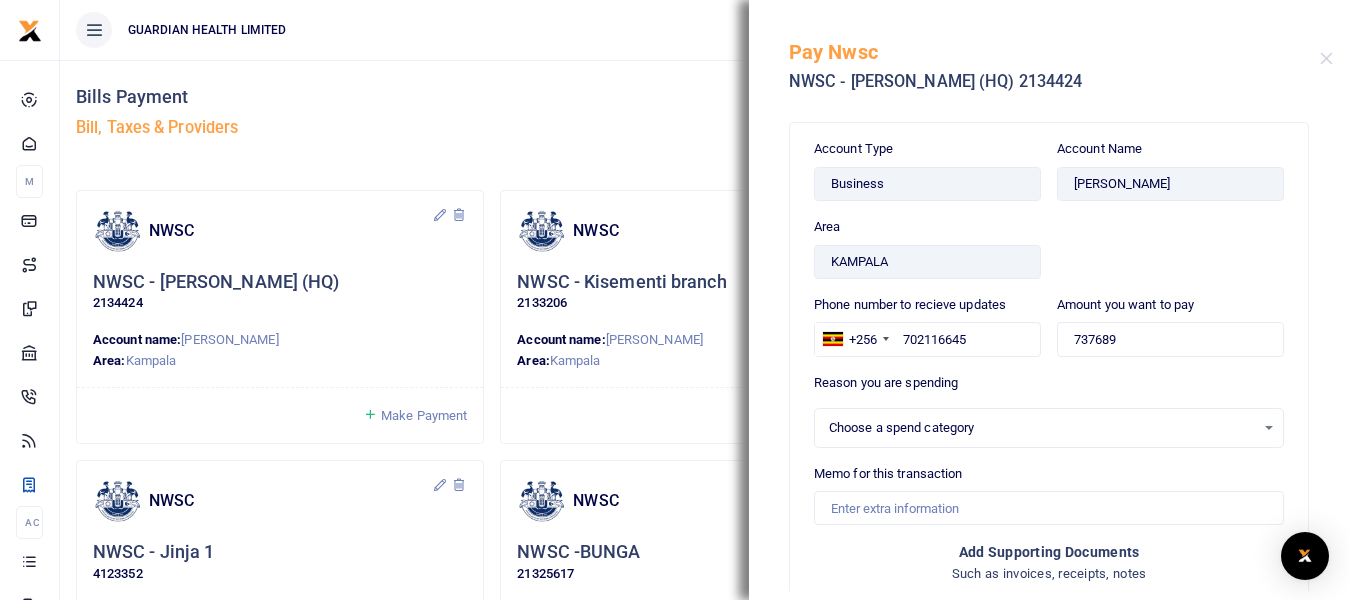 select 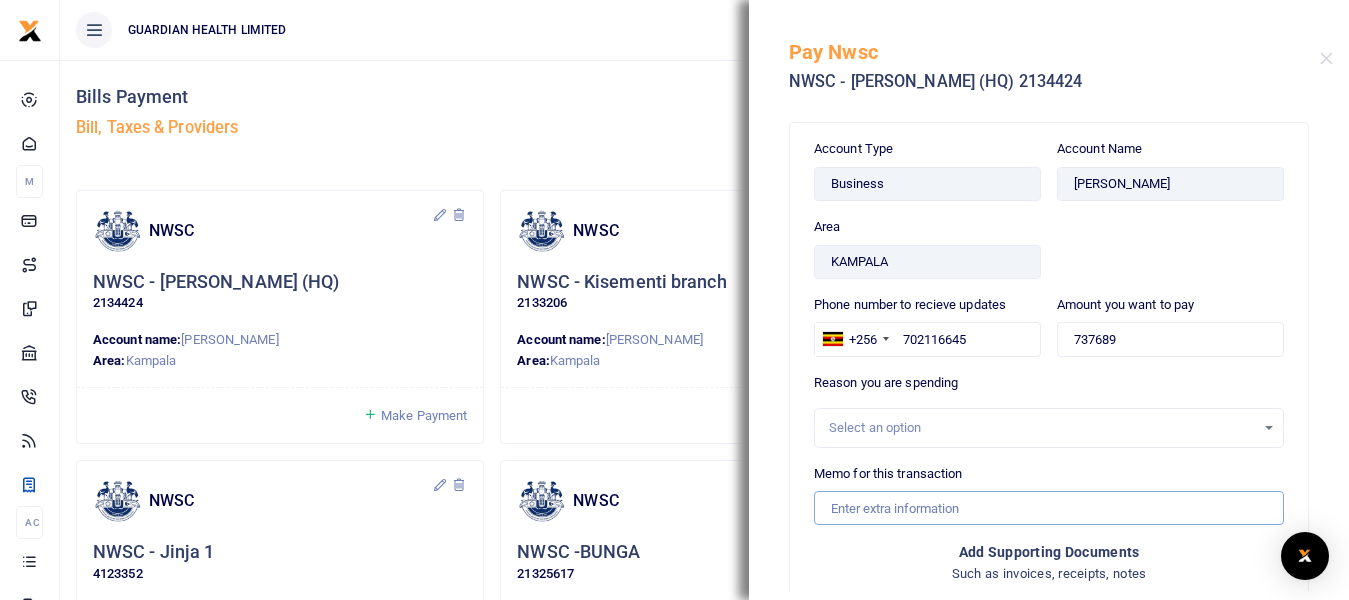 click on "Memo for this transaction" at bounding box center [1049, 508] 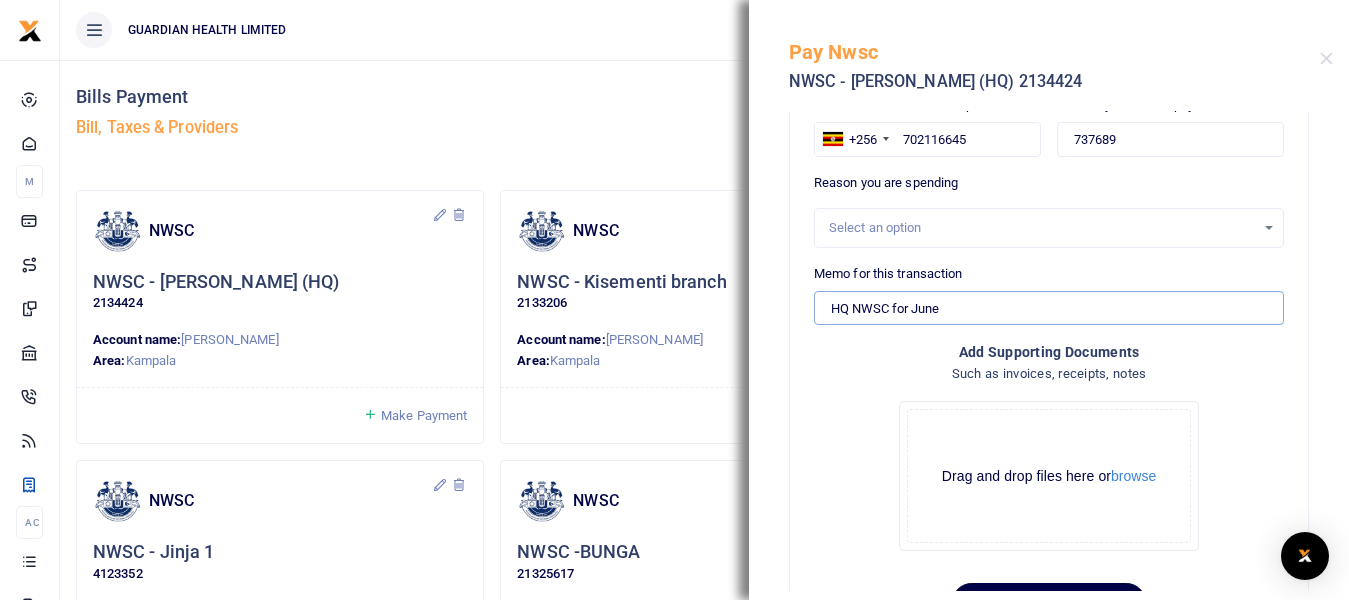 scroll, scrollTop: 280, scrollLeft: 0, axis: vertical 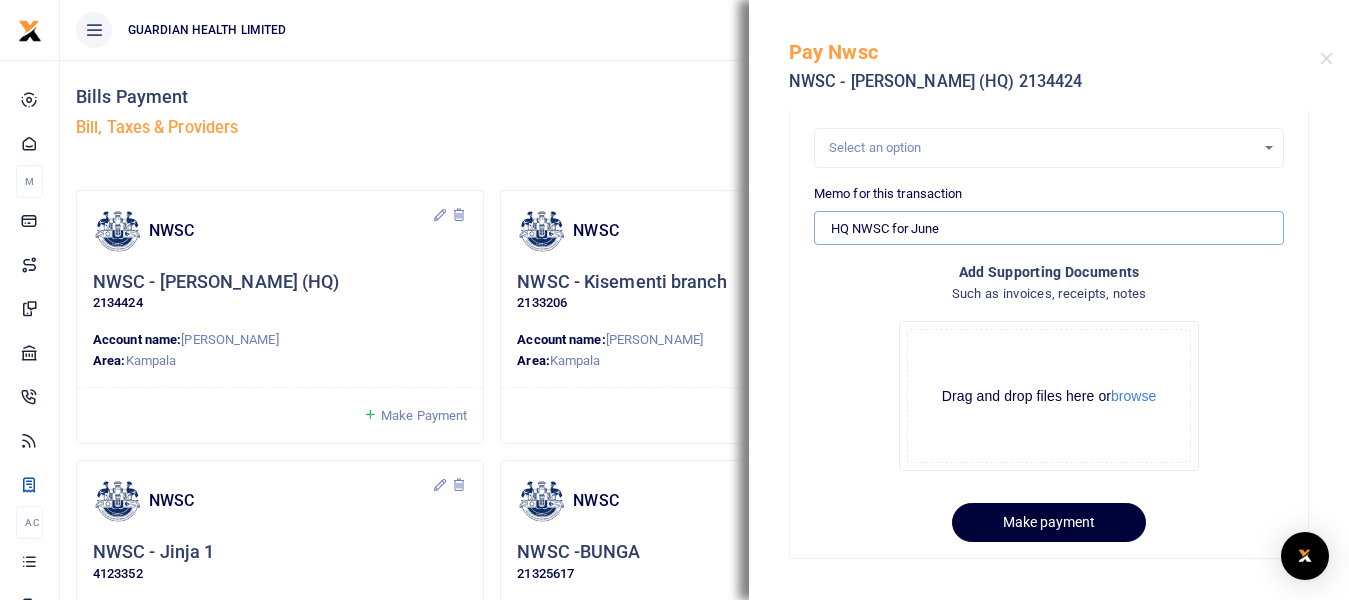 type on "HQ NWSC for June" 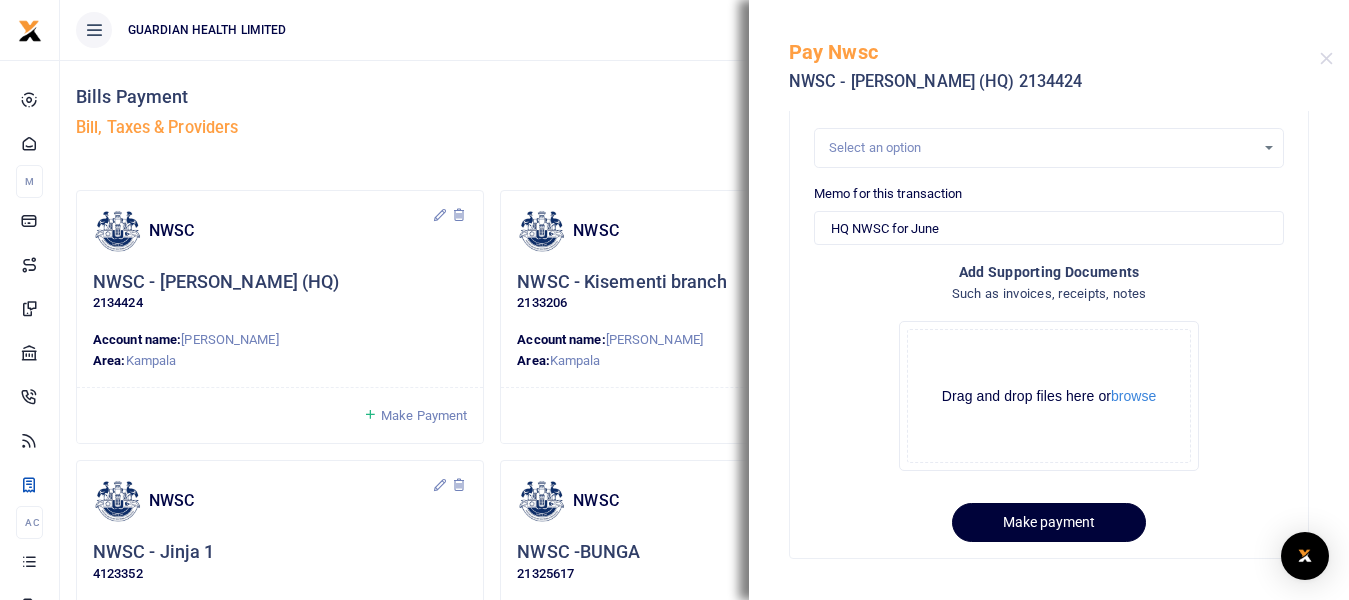 click on "Make payment" at bounding box center [1049, 522] 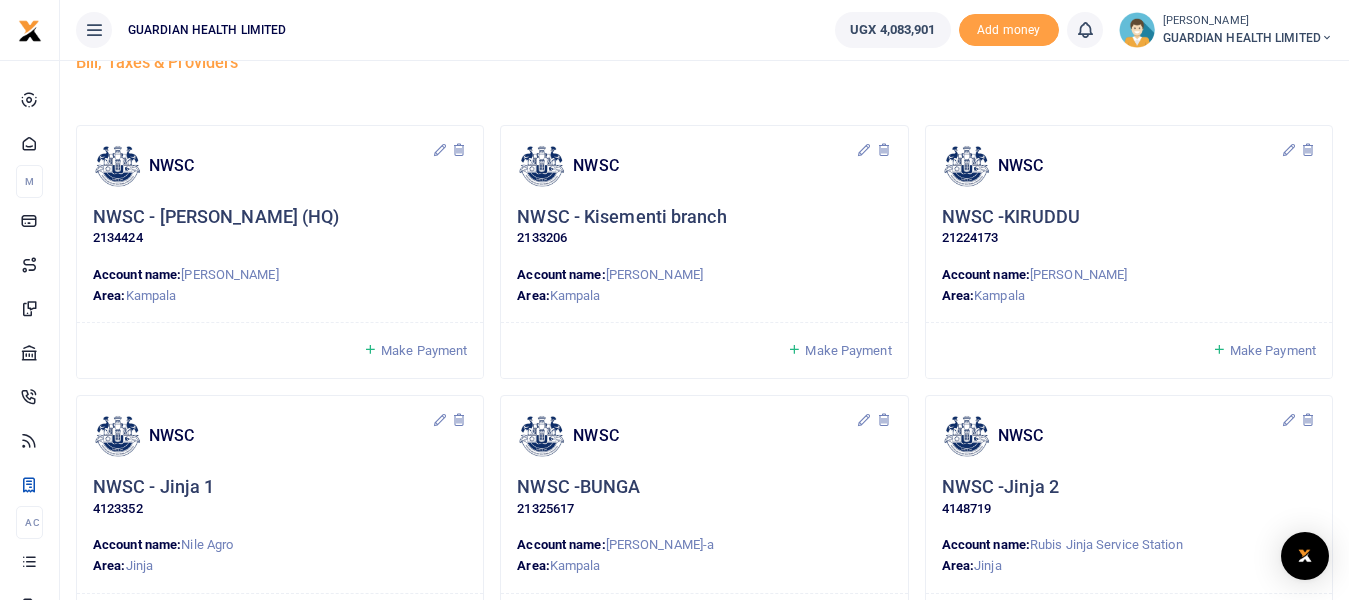 scroll, scrollTop: 100, scrollLeft: 0, axis: vertical 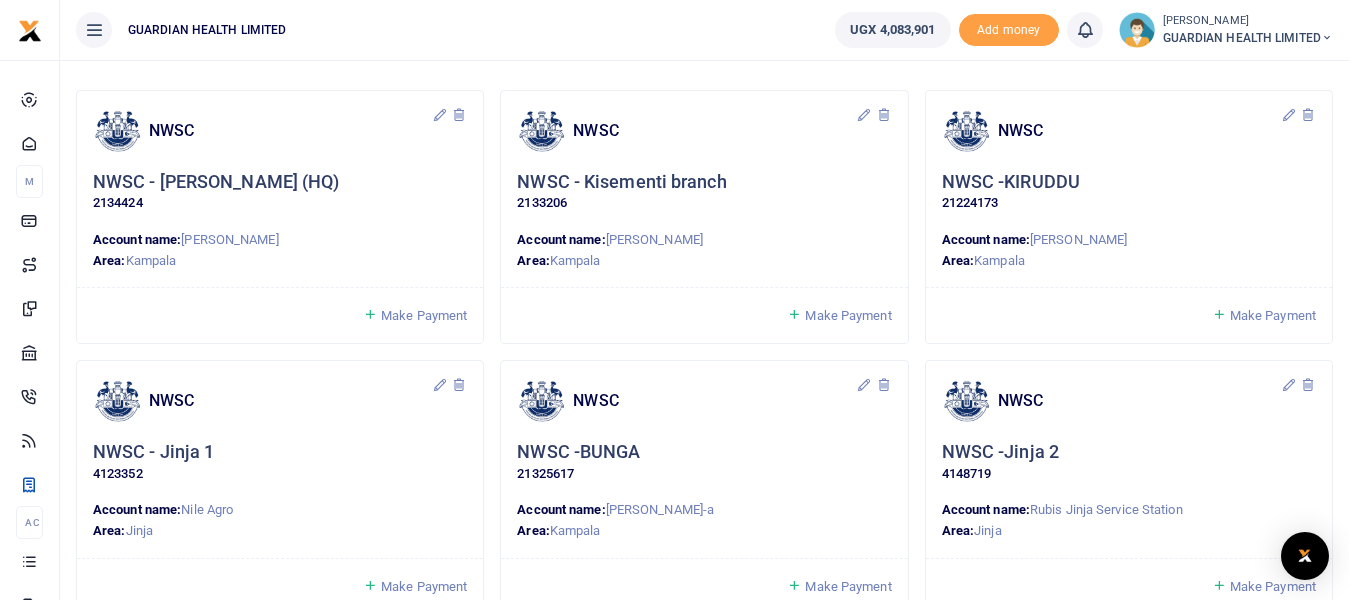 click on "Make Payment" at bounding box center (848, 315) 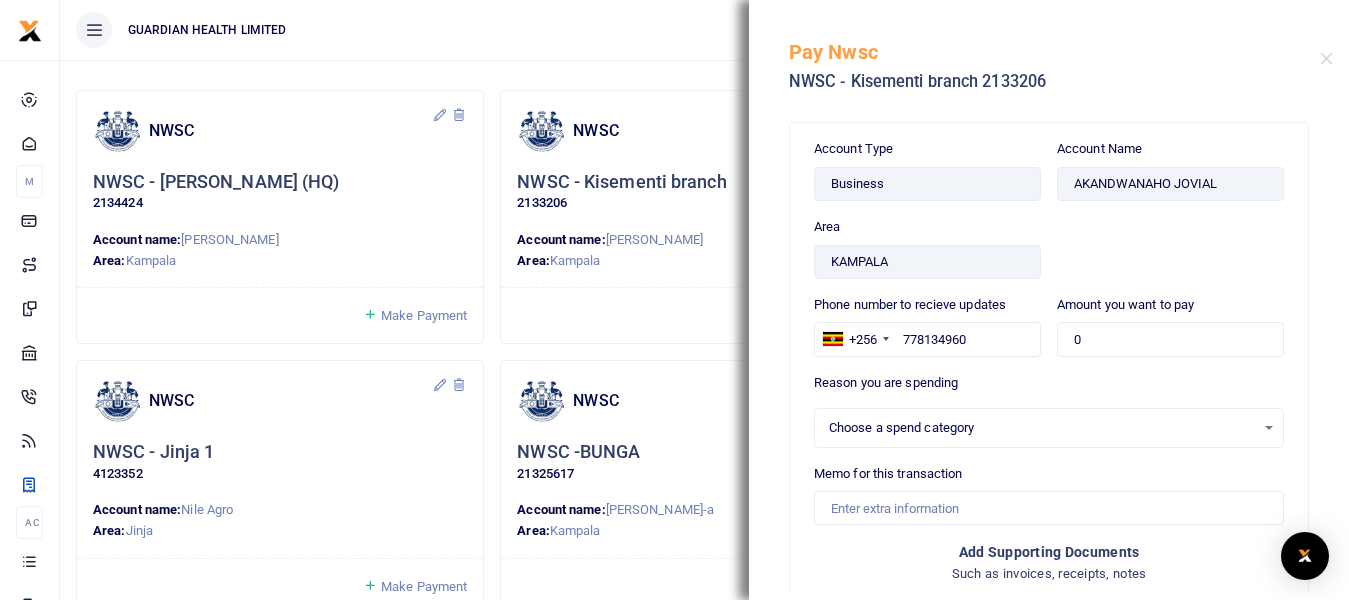 select 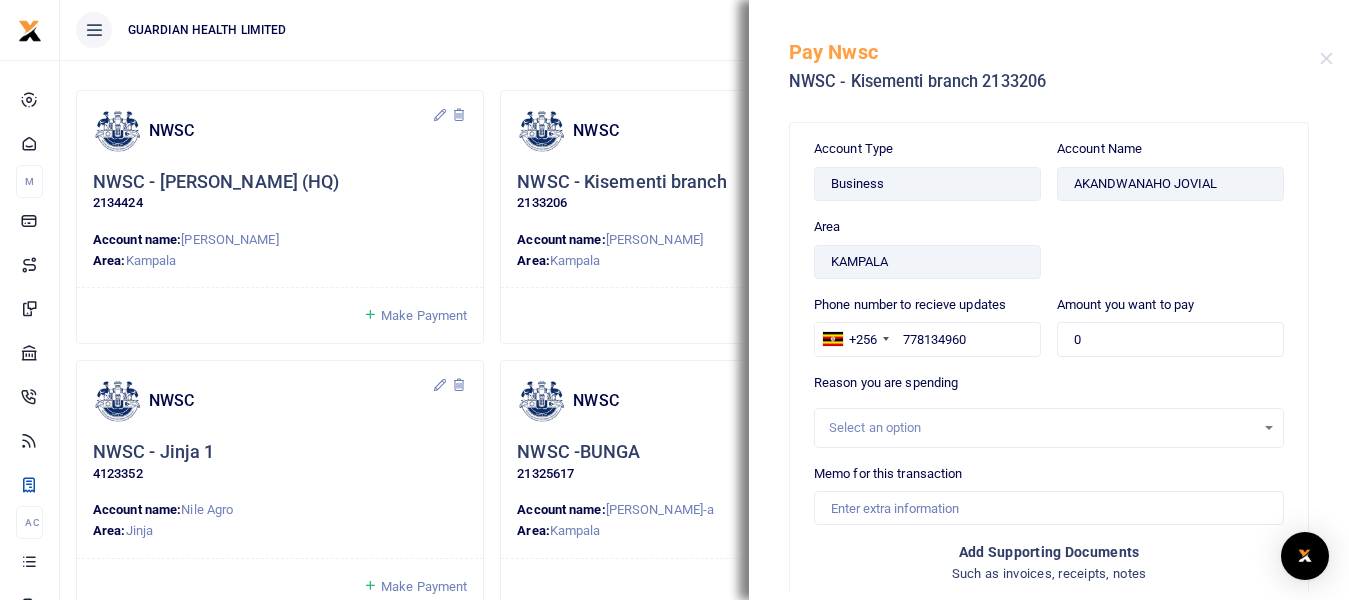 click on "Make Payment" at bounding box center (704, 315) 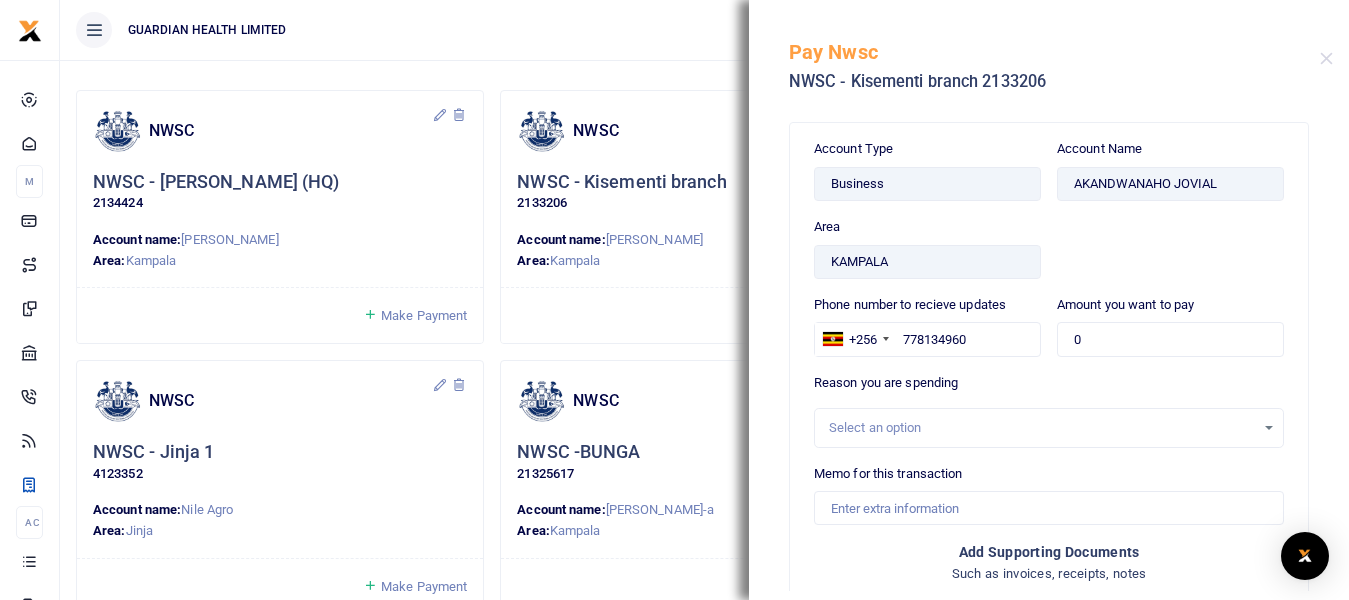 click on "Pay Nwsc
NWSC - Kisementi branch  2133206" at bounding box center (1049, 55) 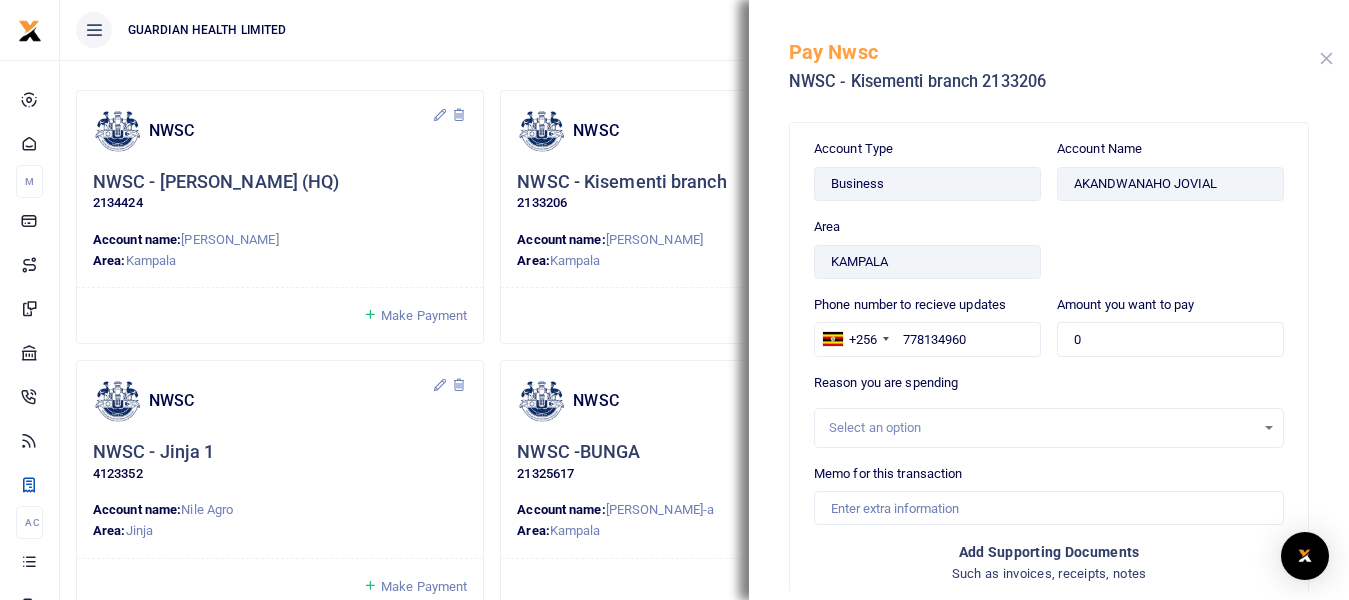 click at bounding box center (1326, 58) 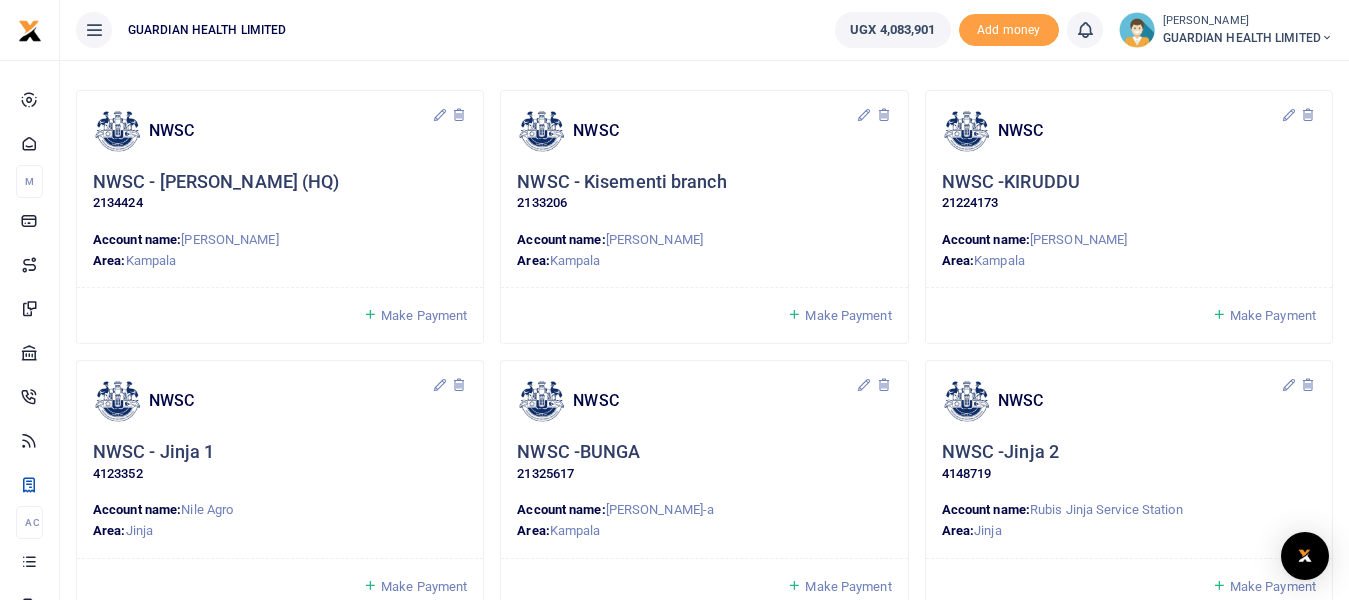 click on "Make Payment" at bounding box center [1273, 315] 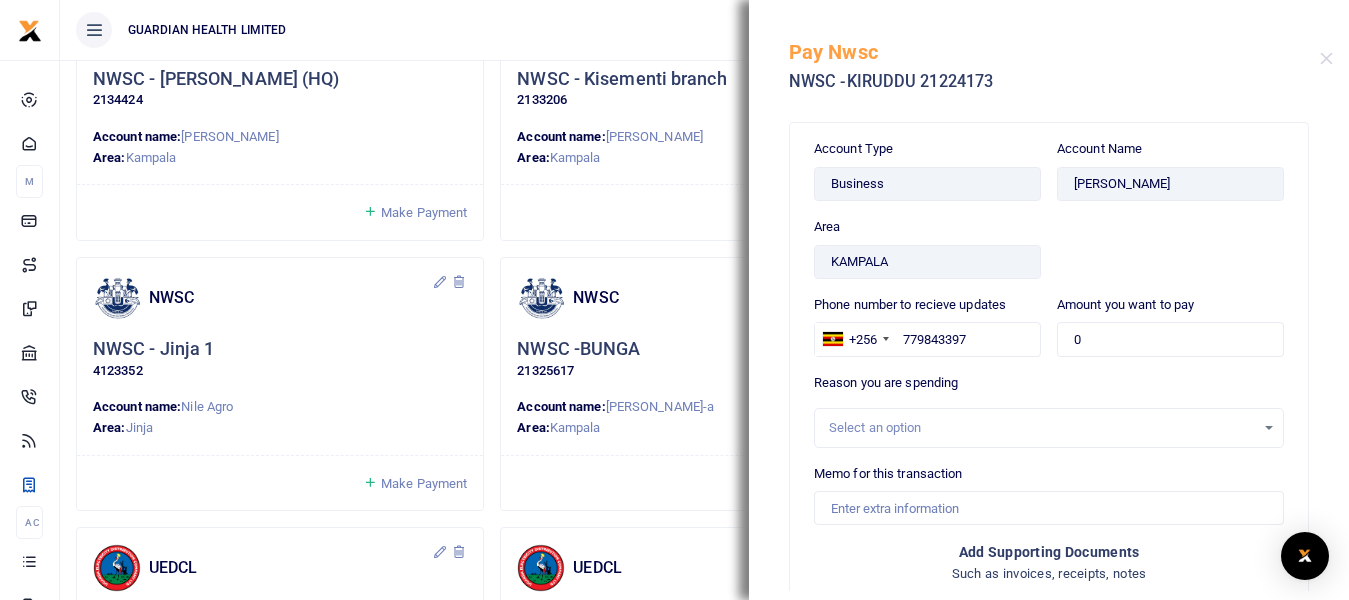 scroll, scrollTop: 300, scrollLeft: 0, axis: vertical 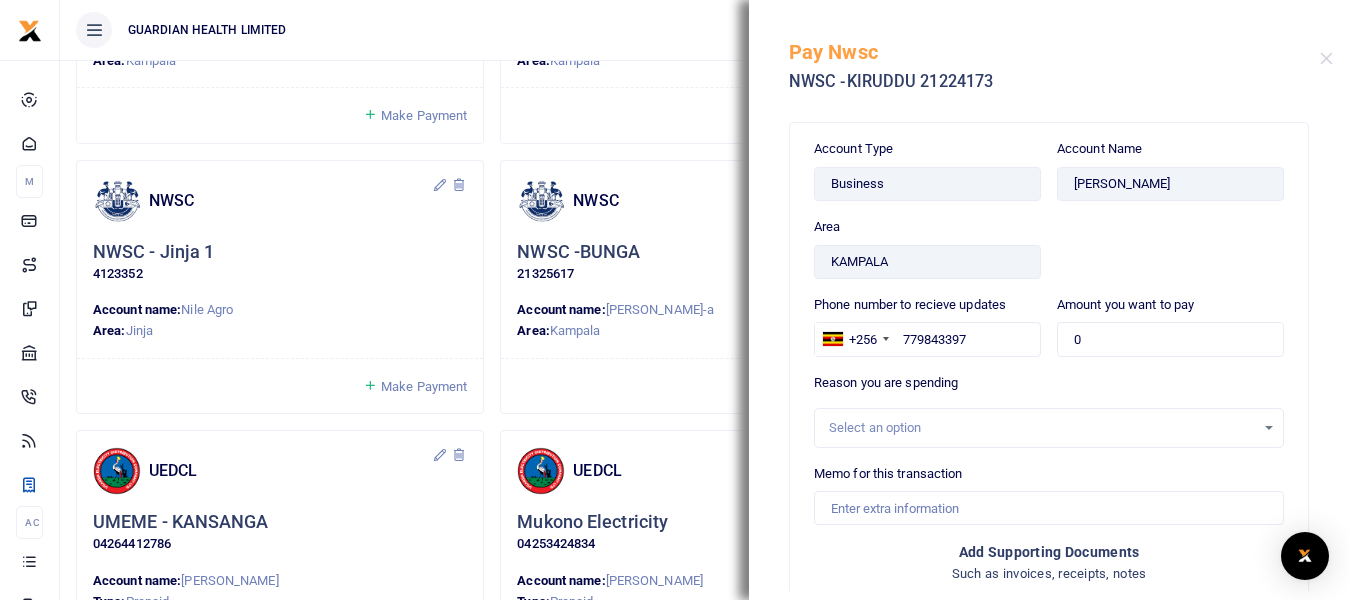 click on "Make Payment" at bounding box center [424, 386] 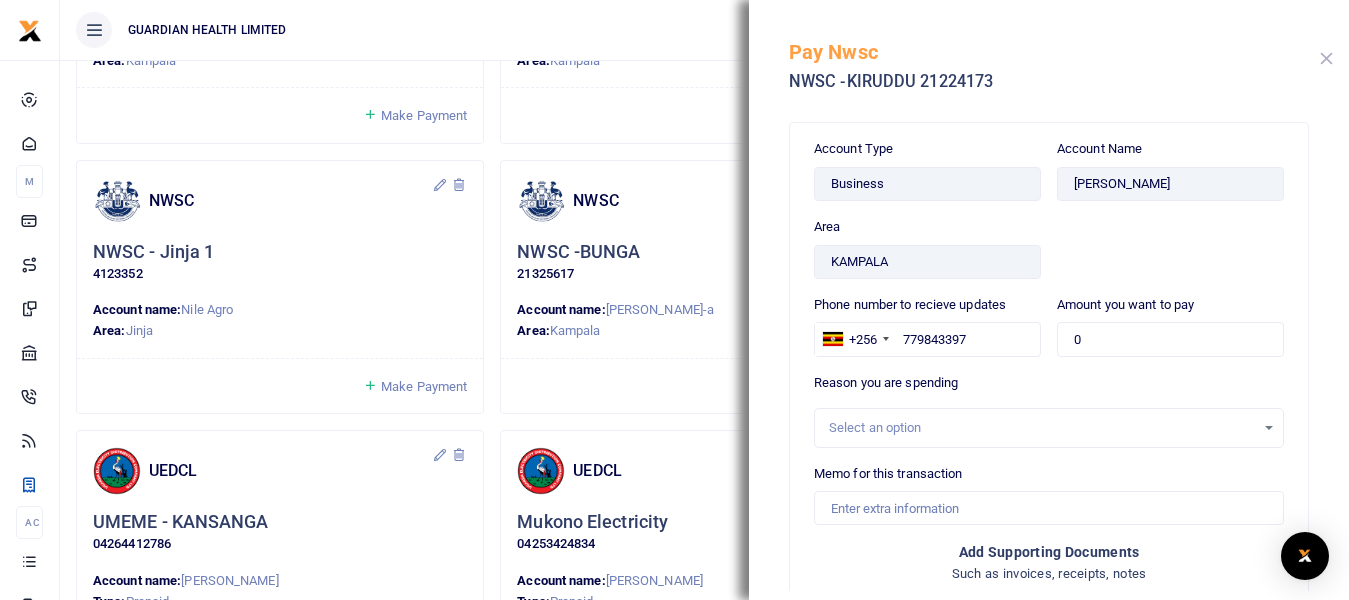 click at bounding box center (1326, 58) 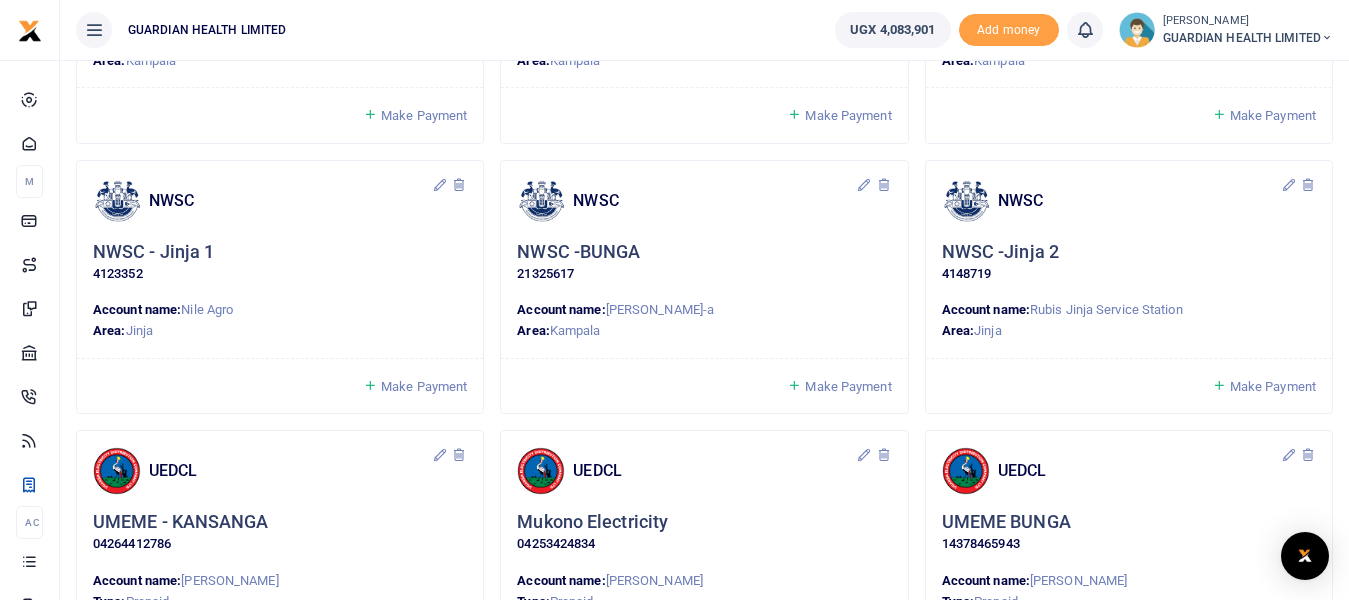 click on "Make Payment" at bounding box center (424, 386) 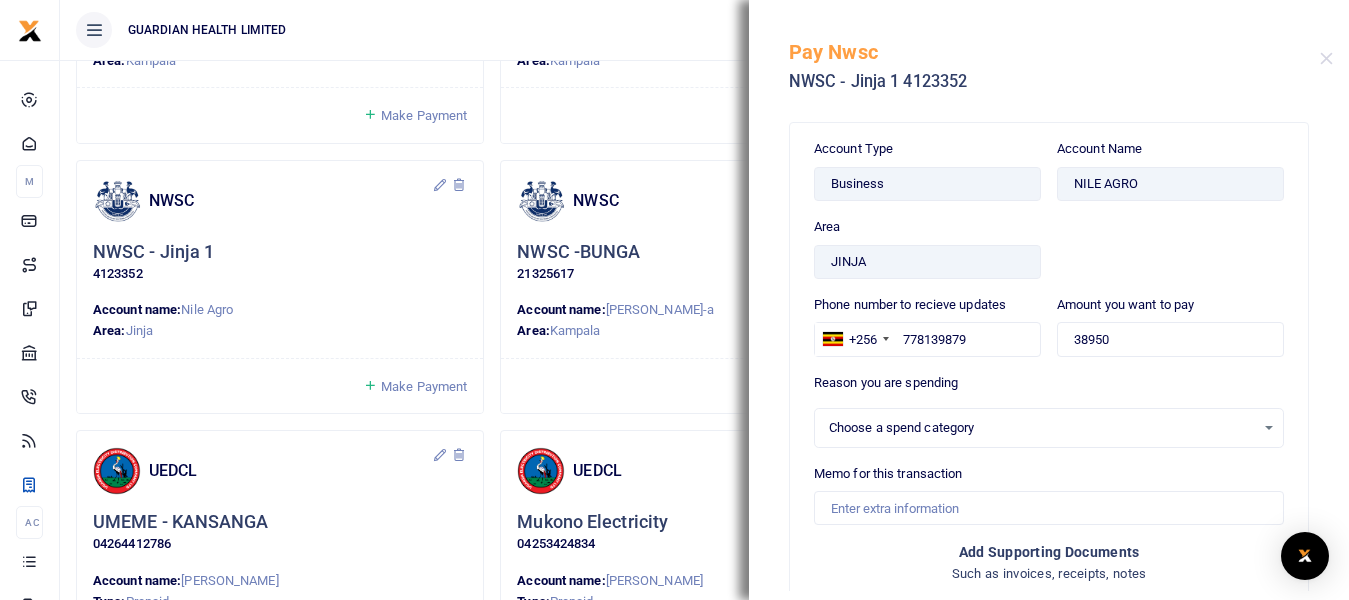 select 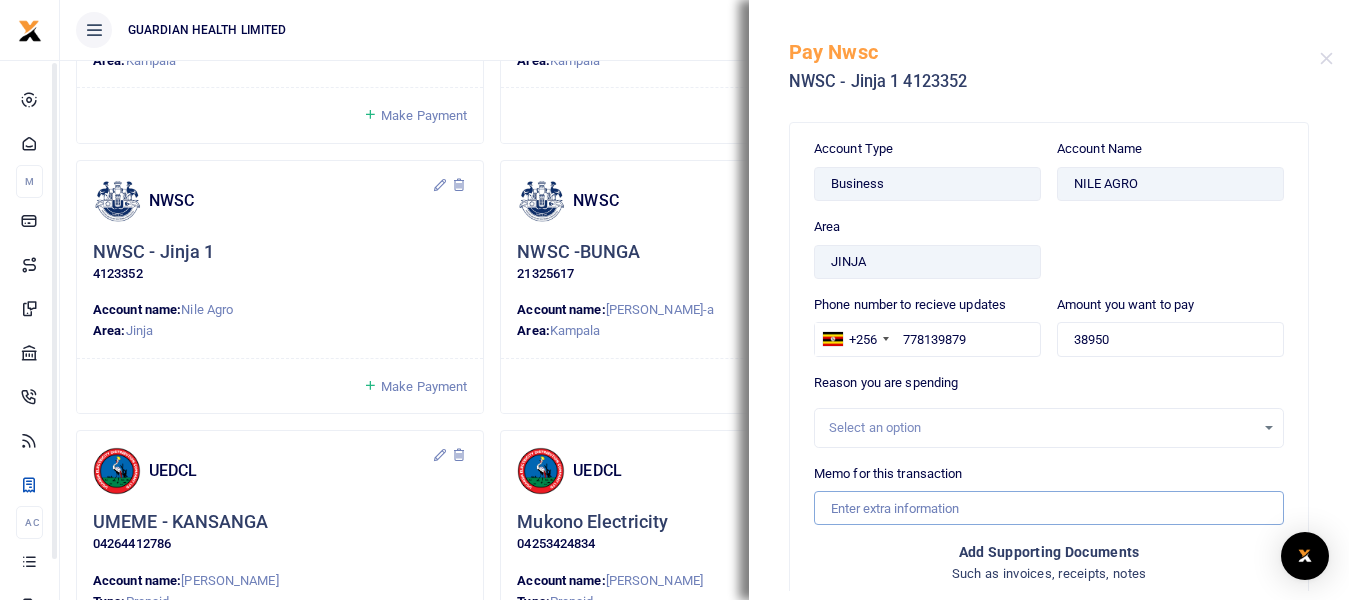 click on "Memo for this transaction" at bounding box center (1049, 508) 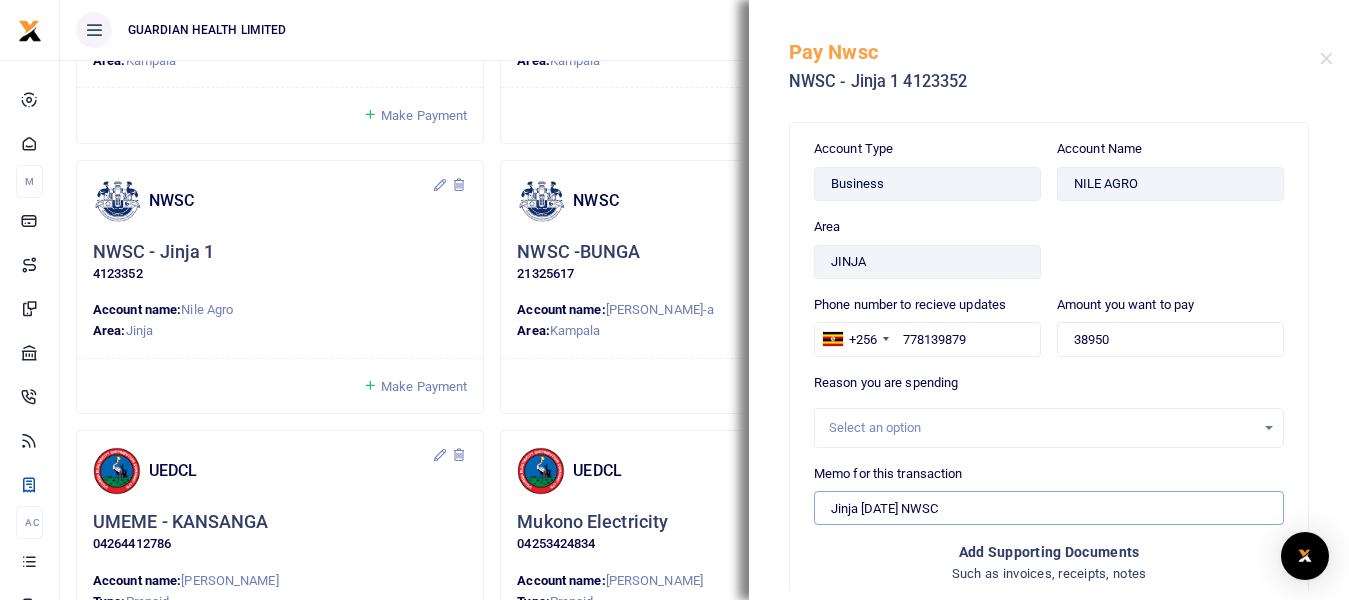drag, startPoint x: 897, startPoint y: 512, endPoint x: 872, endPoint y: 510, distance: 25.079872 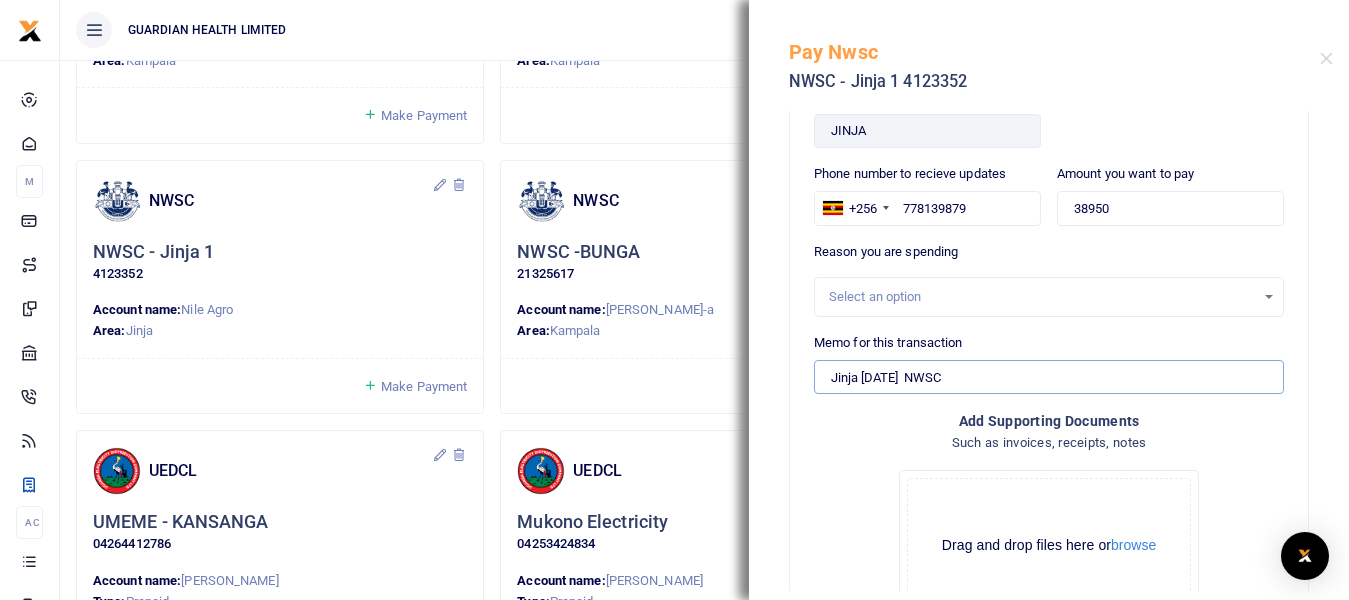 scroll, scrollTop: 280, scrollLeft: 0, axis: vertical 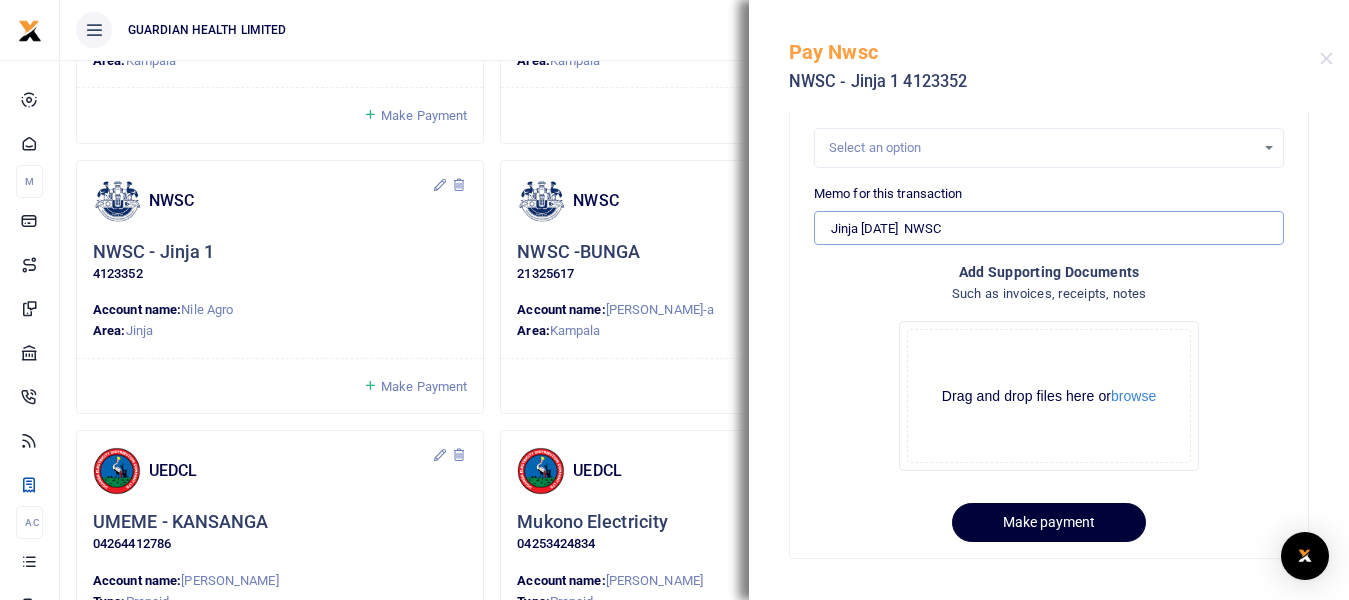 type on "Jinja 1 June  NWSC" 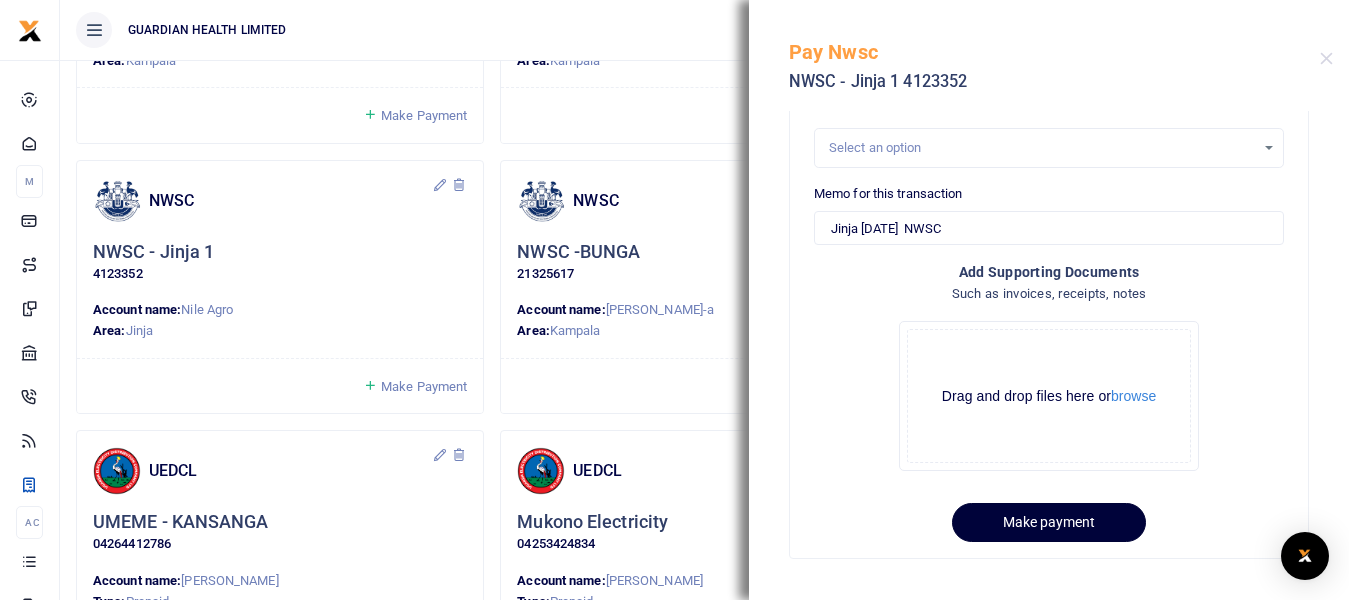 click on "Make payment" at bounding box center (1049, 522) 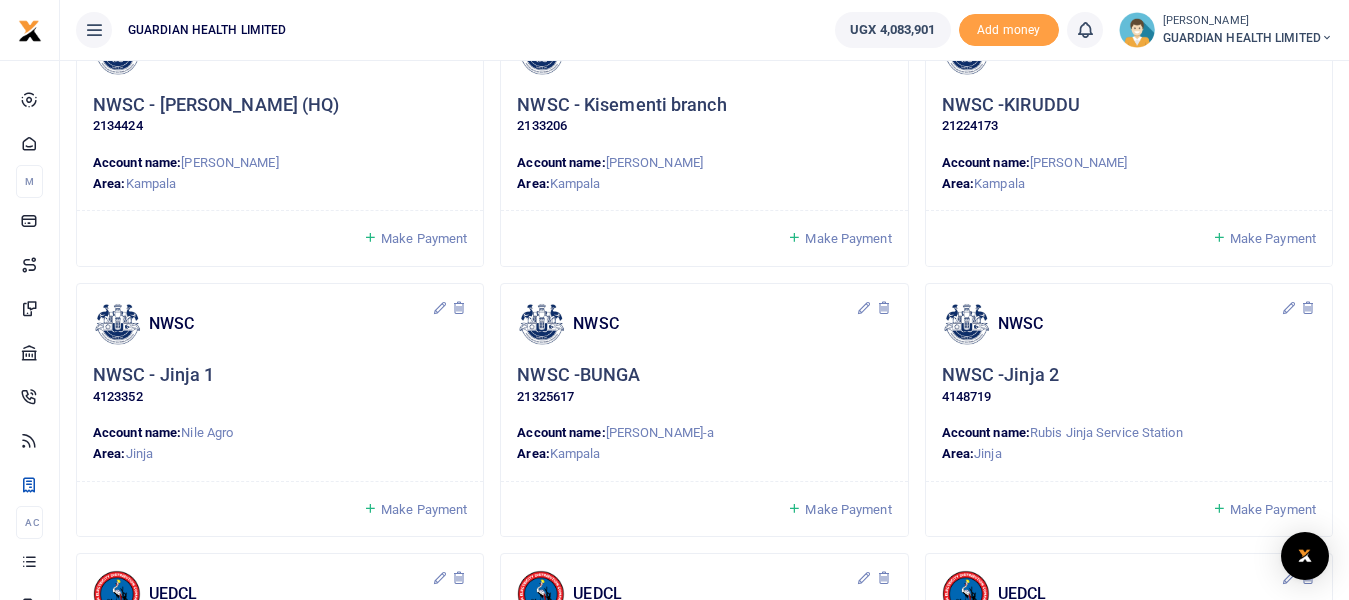scroll, scrollTop: 200, scrollLeft: 0, axis: vertical 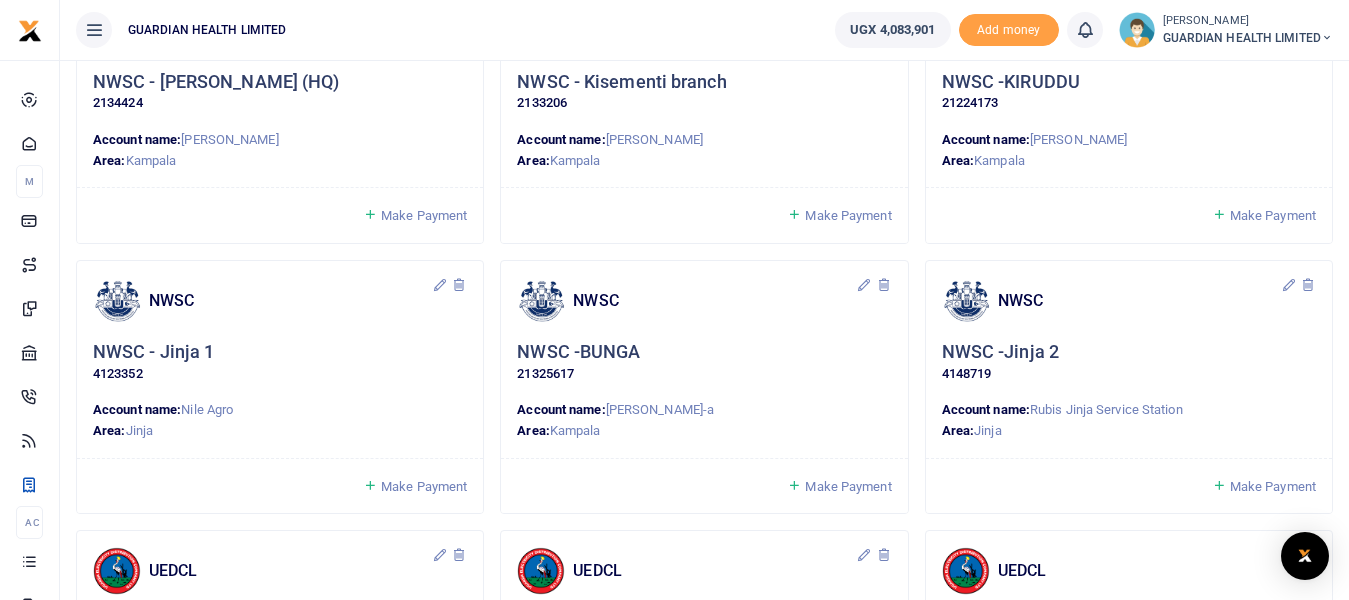 click on "Make Payment" at bounding box center [848, 486] 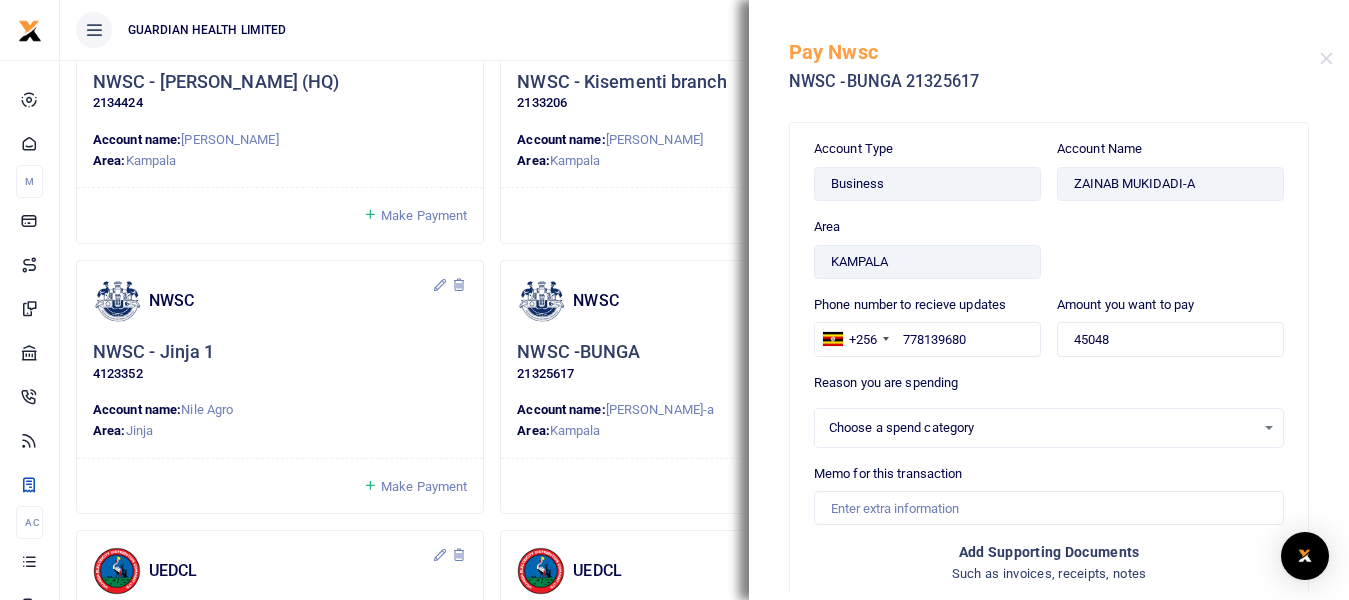 select 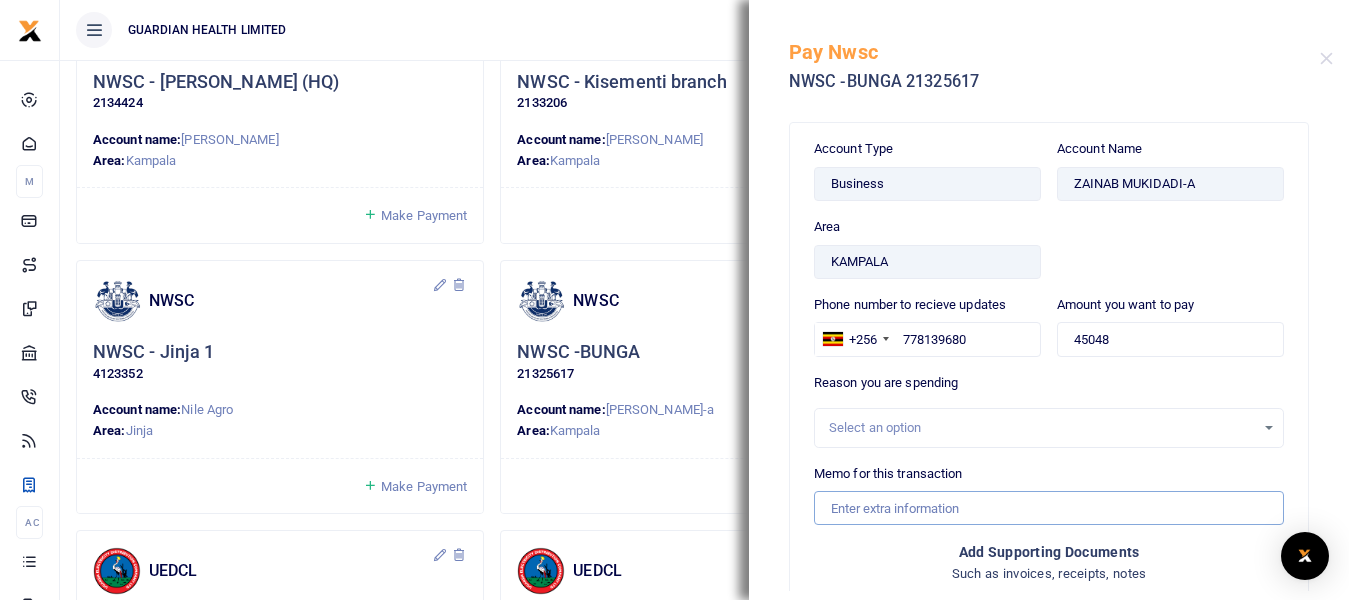 click on "Memo for this transaction" at bounding box center [1049, 508] 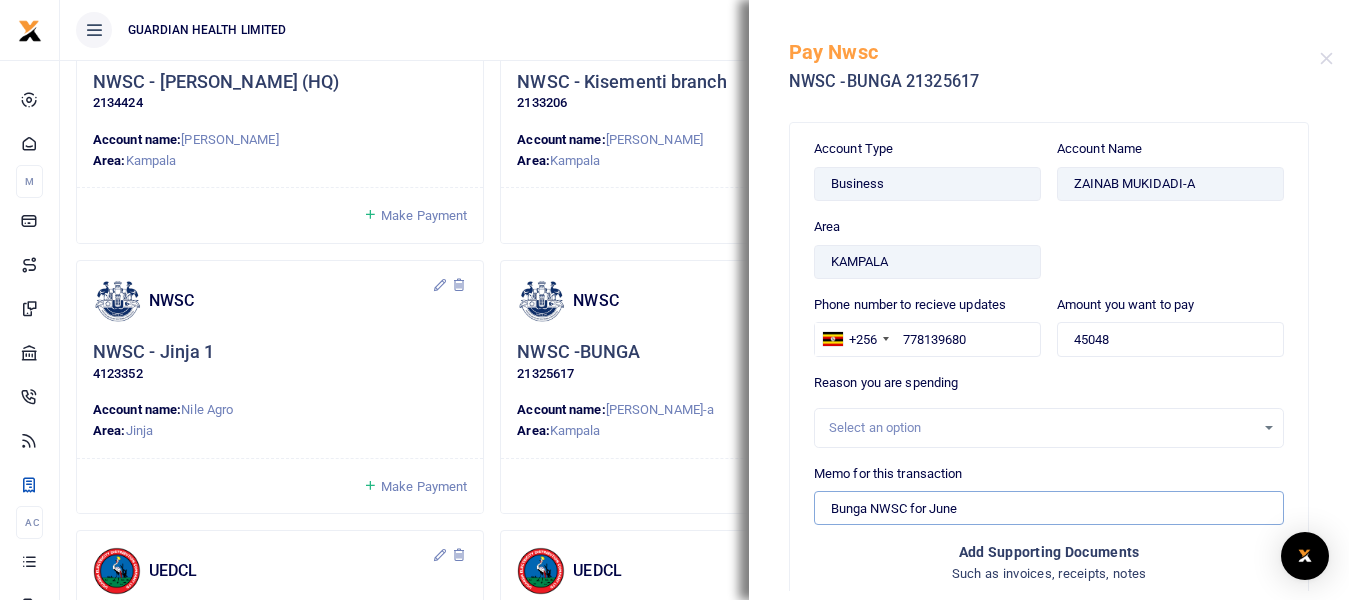 scroll, scrollTop: 280, scrollLeft: 0, axis: vertical 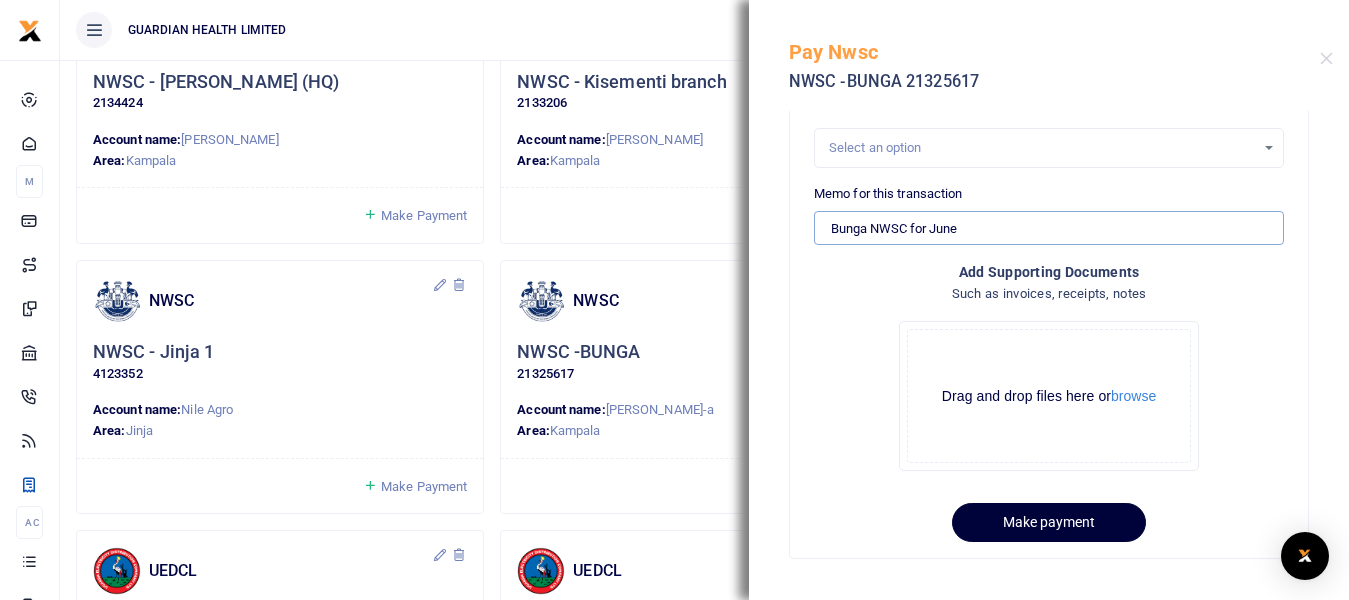 type on "Bunga NWSC for June" 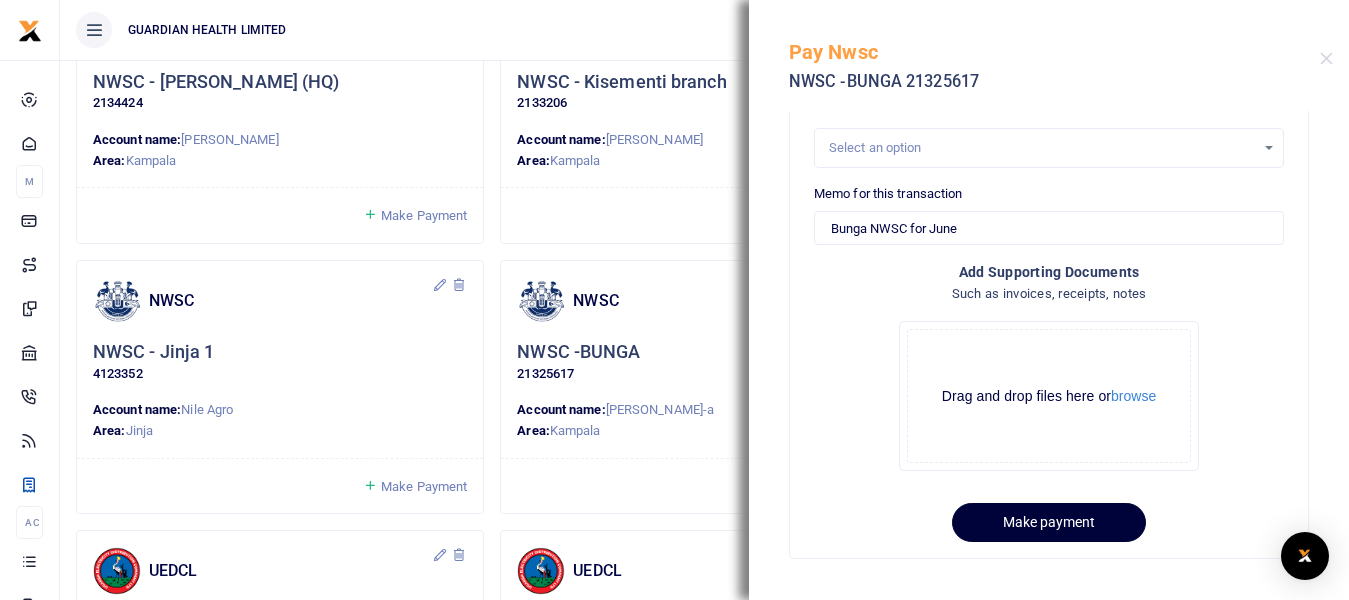 click on "Make payment" at bounding box center (1049, 522) 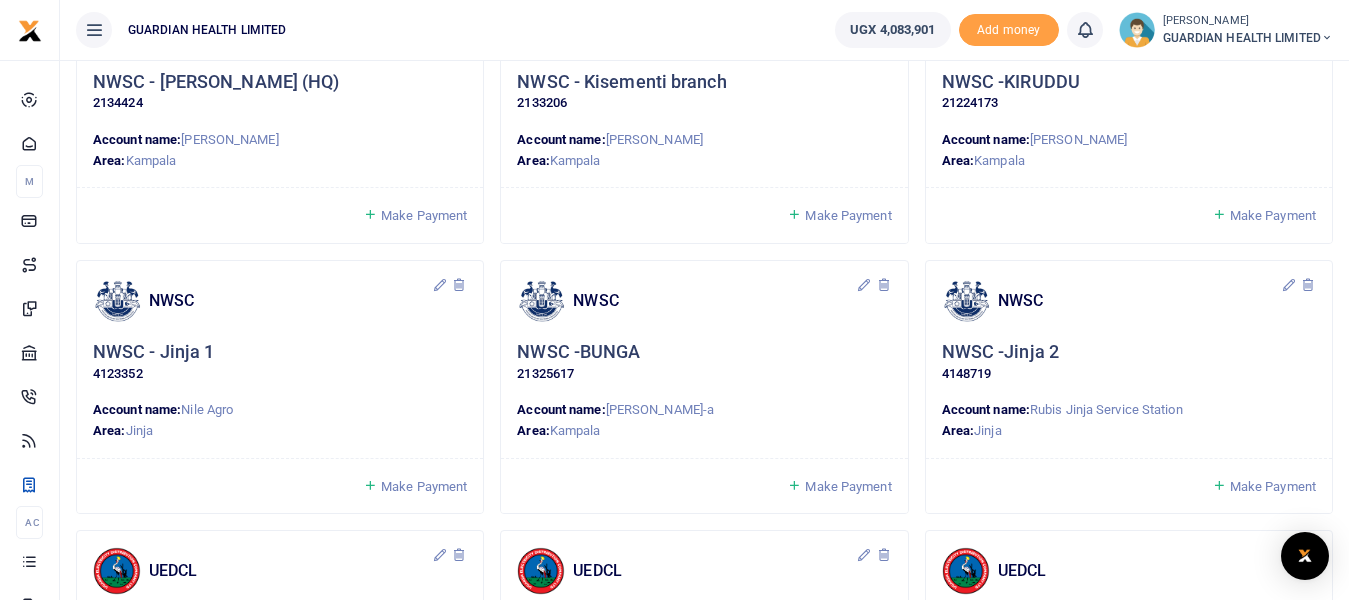 scroll, scrollTop: 300, scrollLeft: 0, axis: vertical 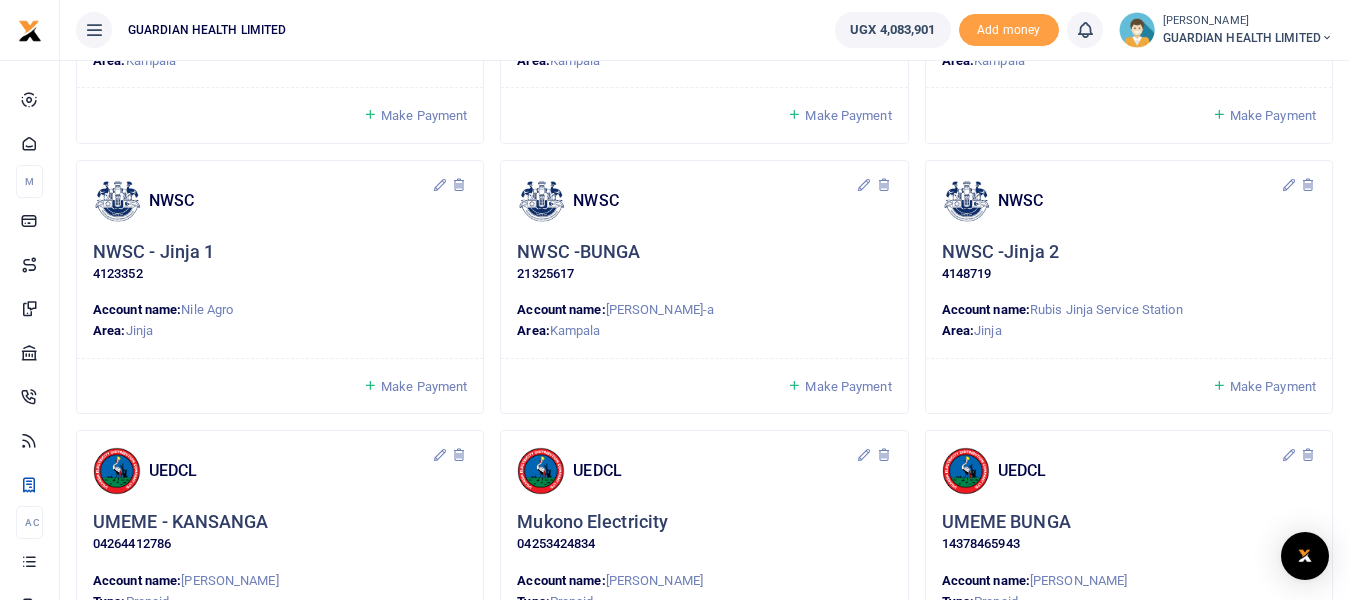 click on "Make Payment" at bounding box center (1273, 386) 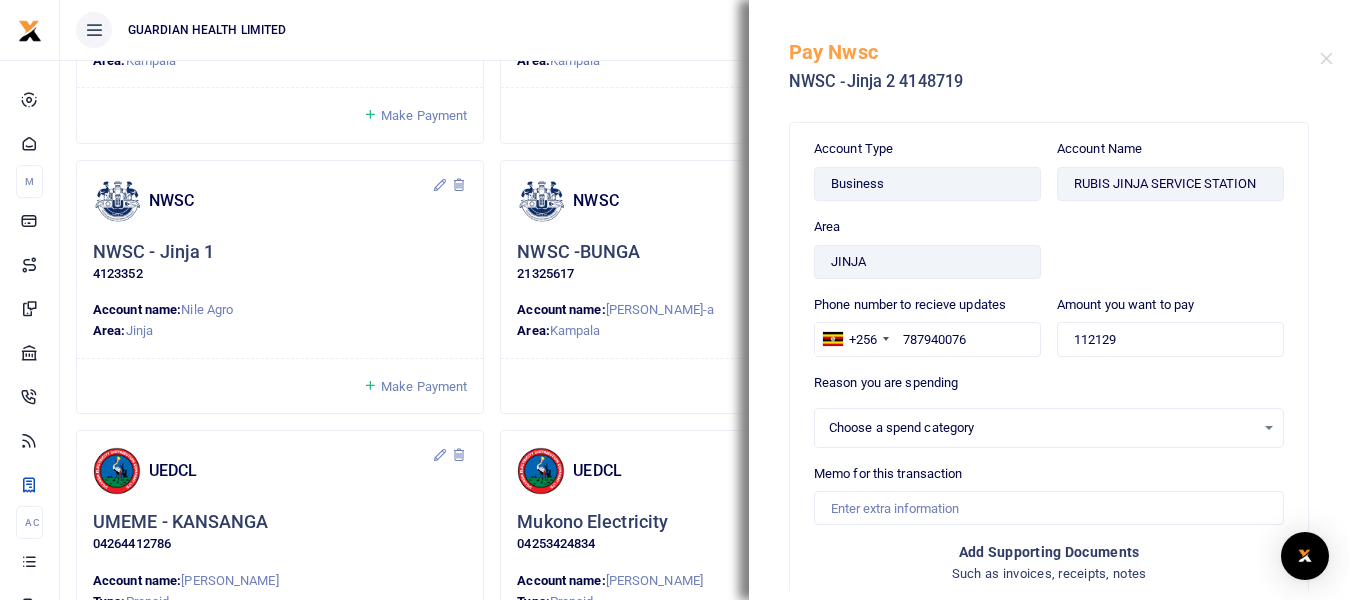 select 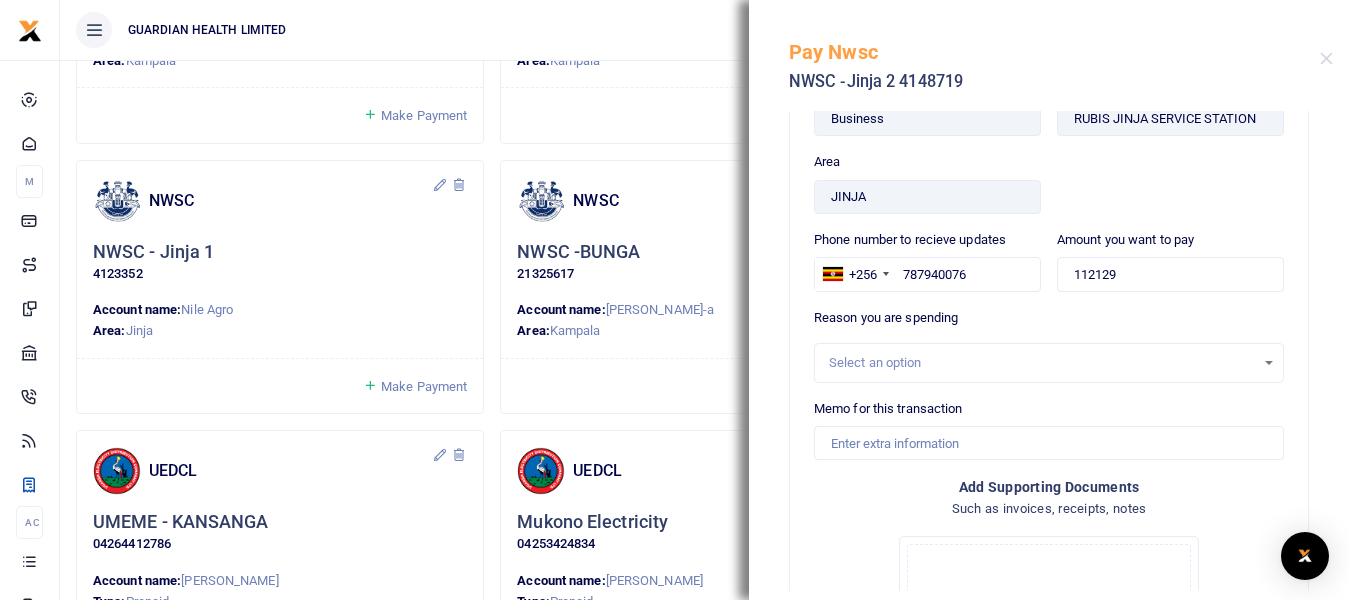 scroll, scrollTop: 100, scrollLeft: 0, axis: vertical 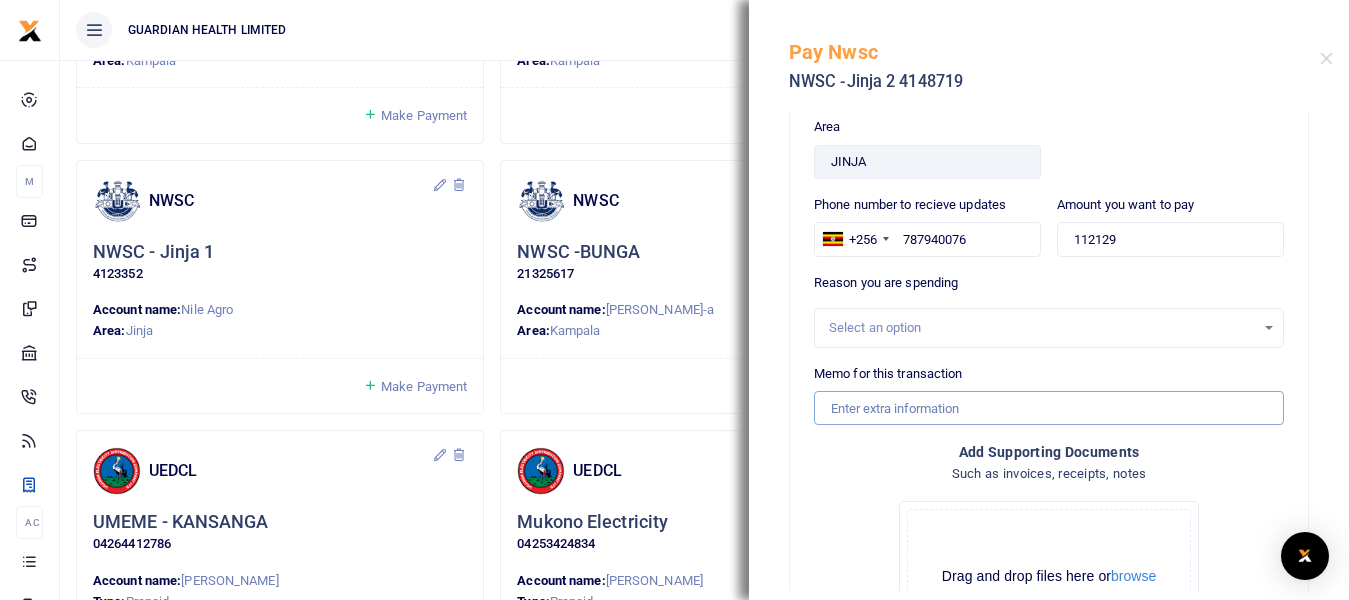click on "Memo for this transaction" at bounding box center (1049, 408) 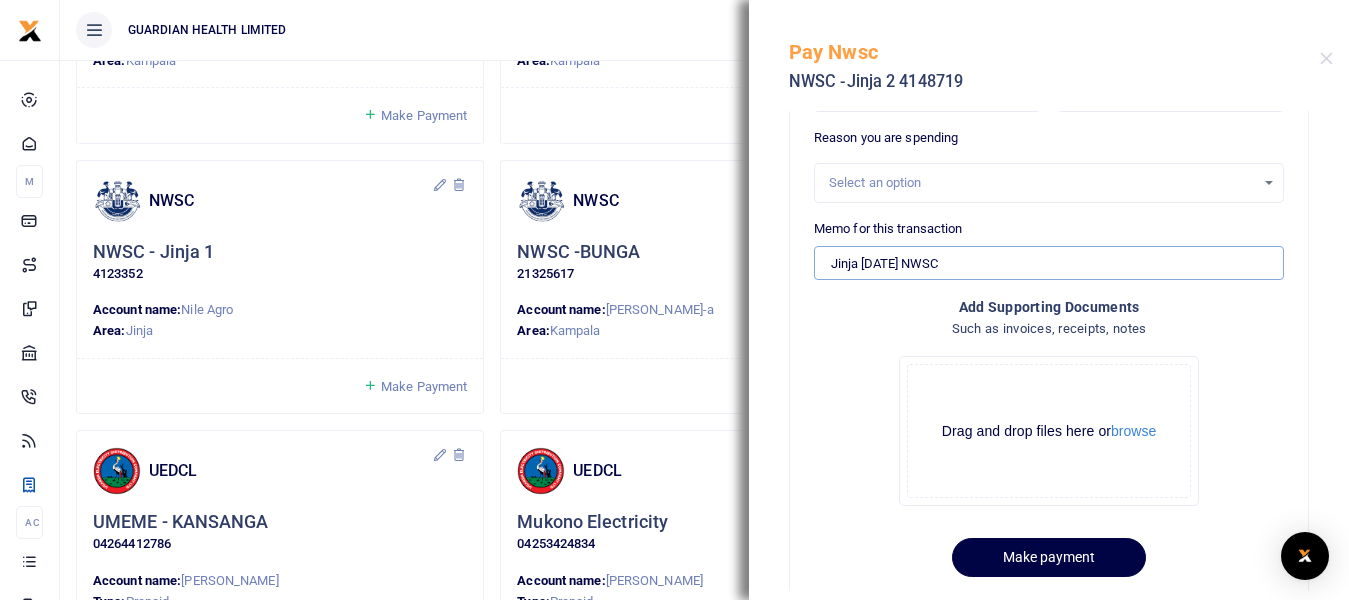 scroll, scrollTop: 280, scrollLeft: 0, axis: vertical 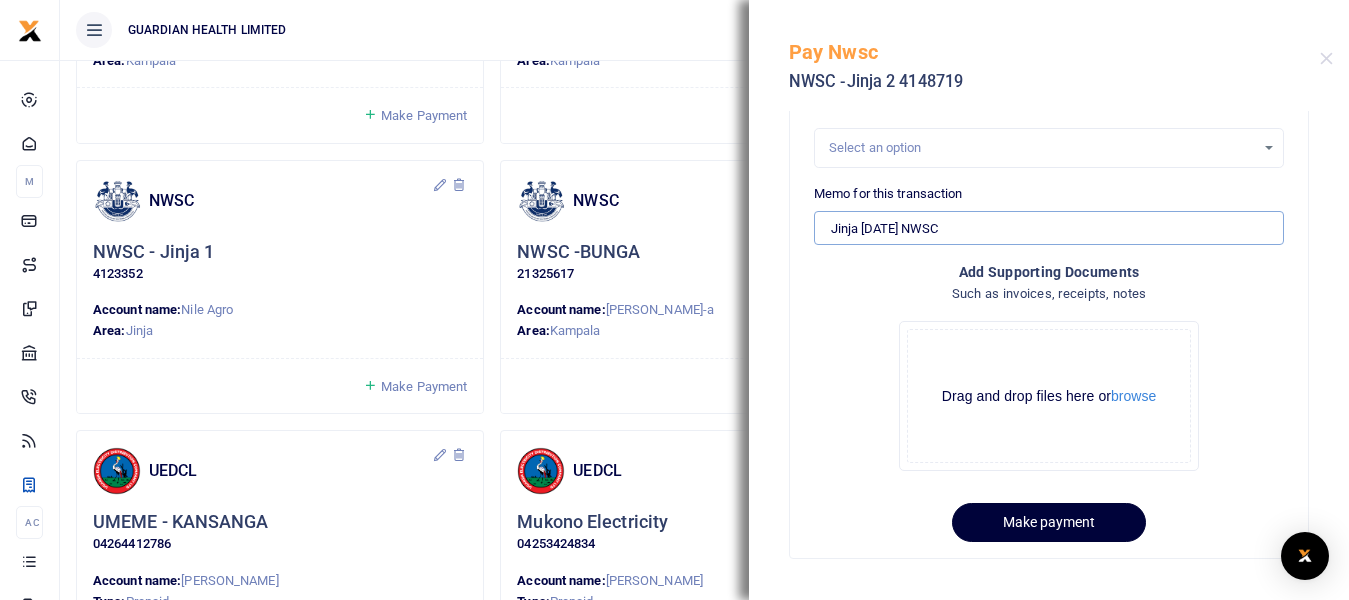 type on "Jinja 2 June NWSC" 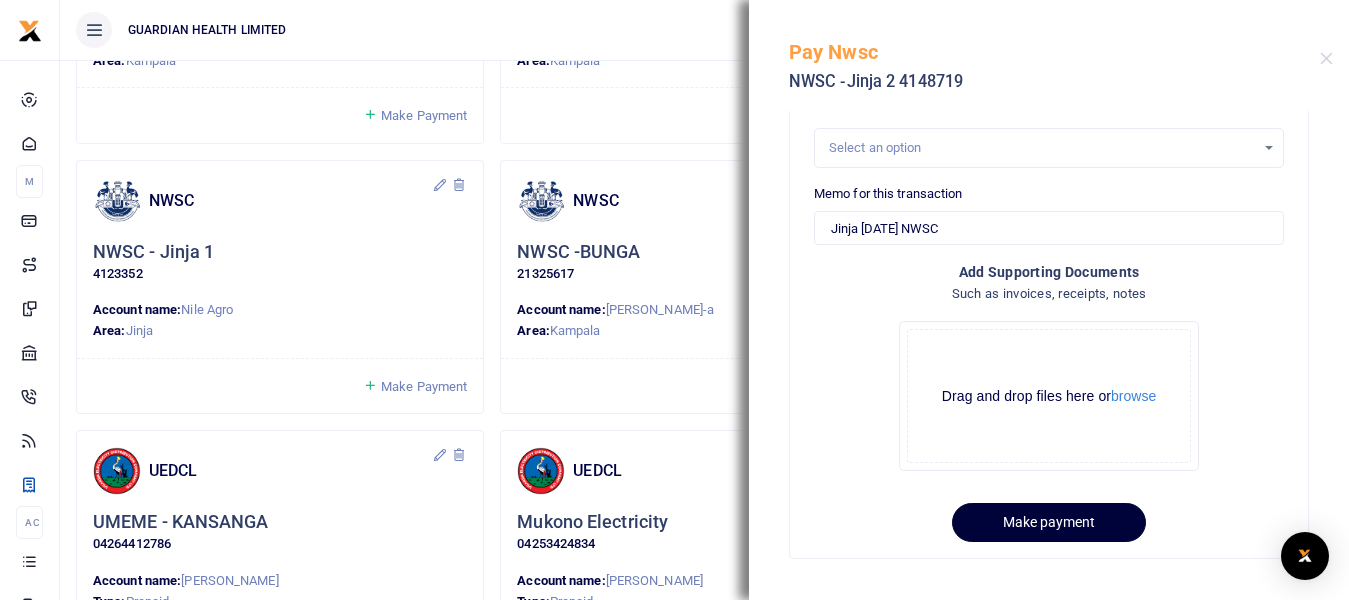 click on "Make payment" at bounding box center [1049, 522] 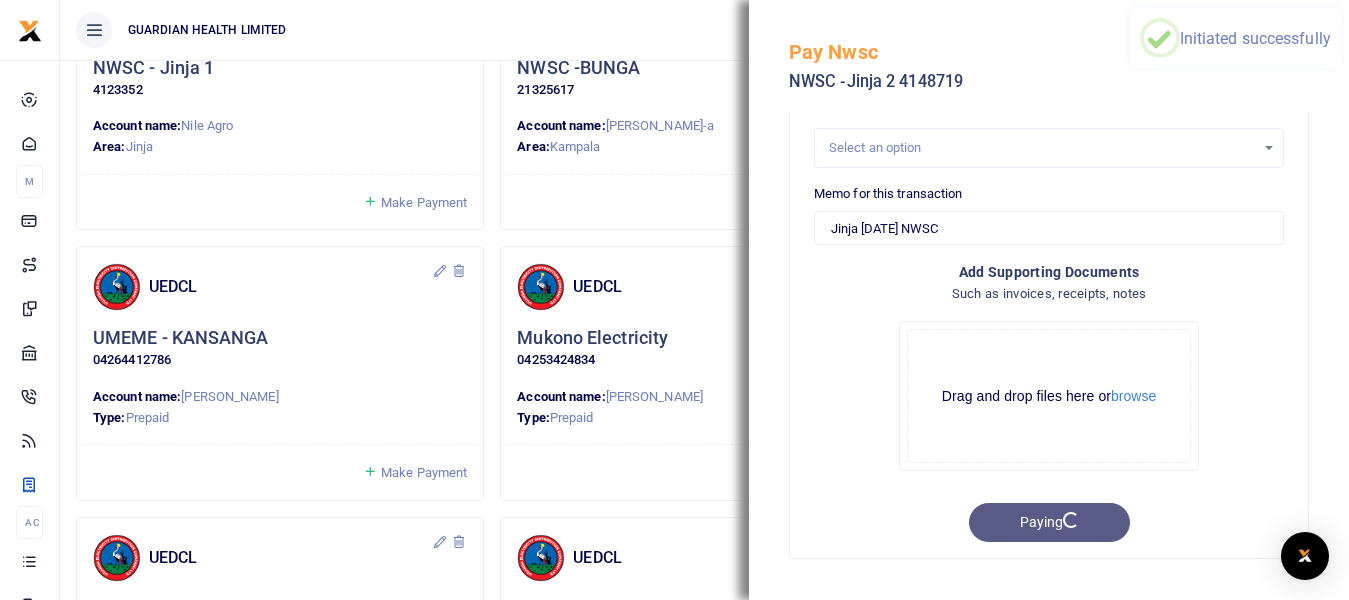 scroll, scrollTop: 500, scrollLeft: 0, axis: vertical 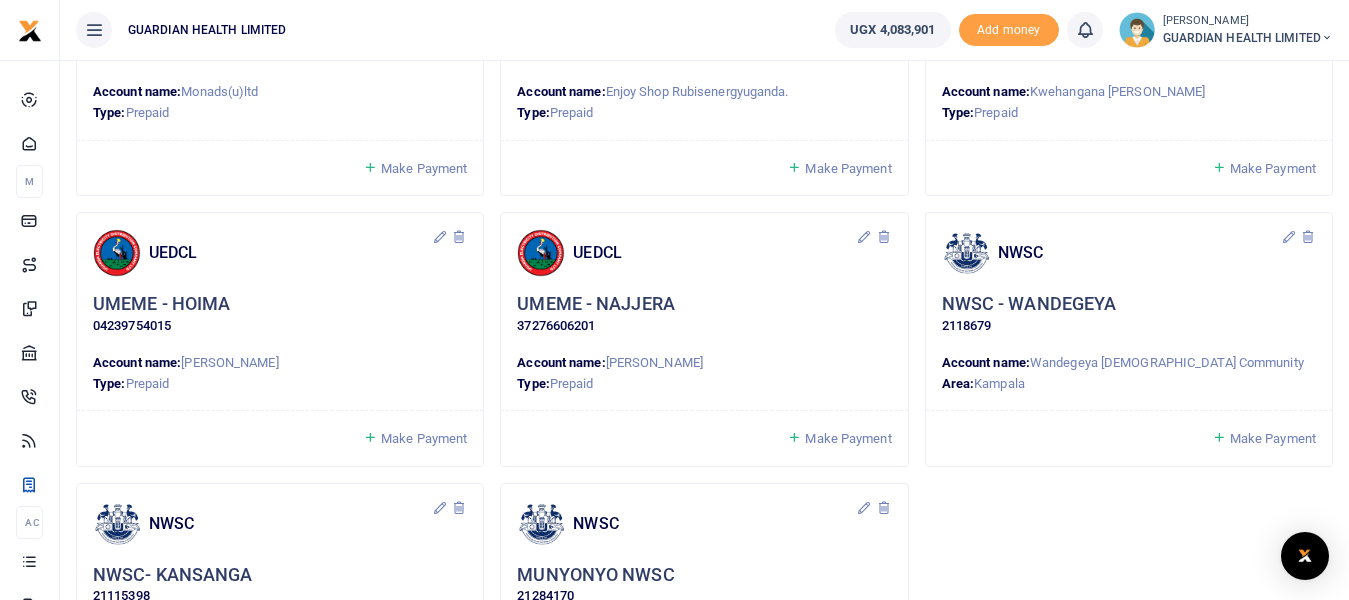 click on "Make Payment" at bounding box center [1264, 438] 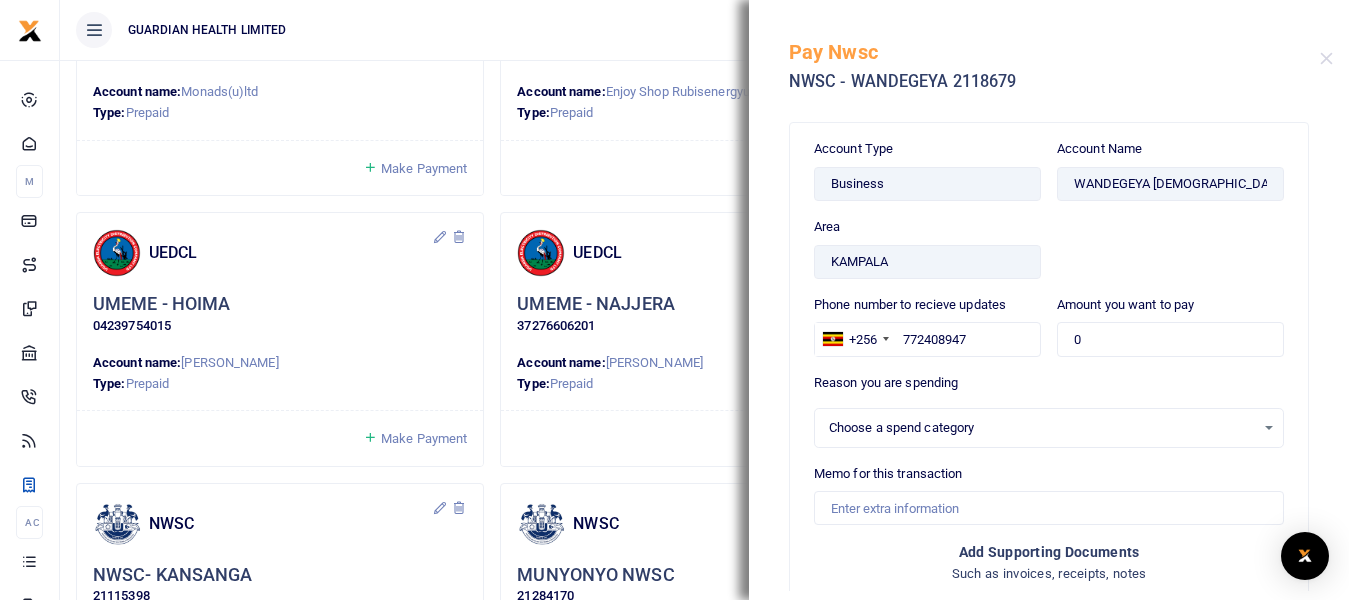 select 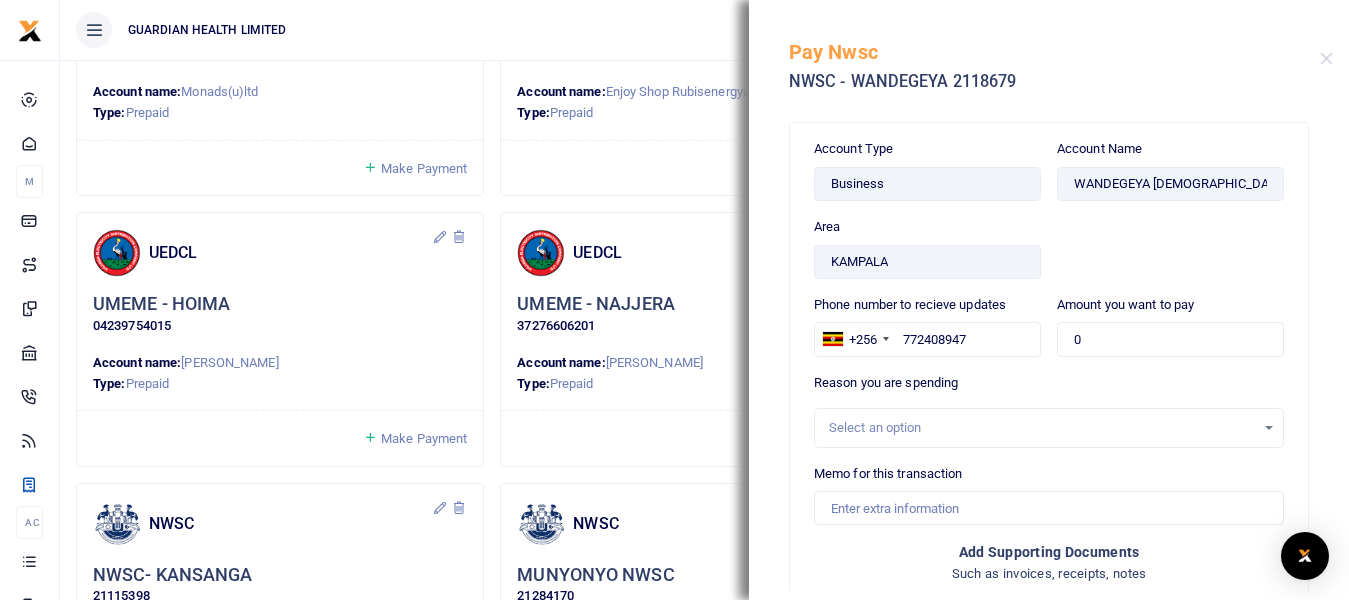 click on "UEDCL" at bounding box center (686, 253) 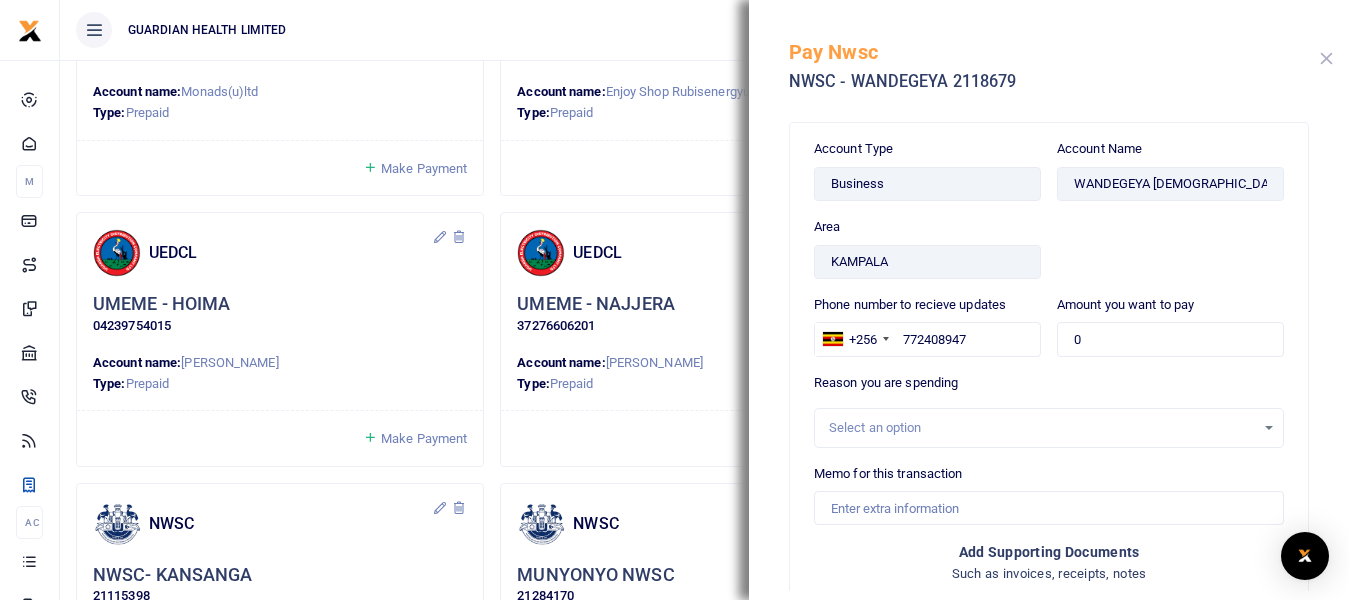 click at bounding box center [1326, 58] 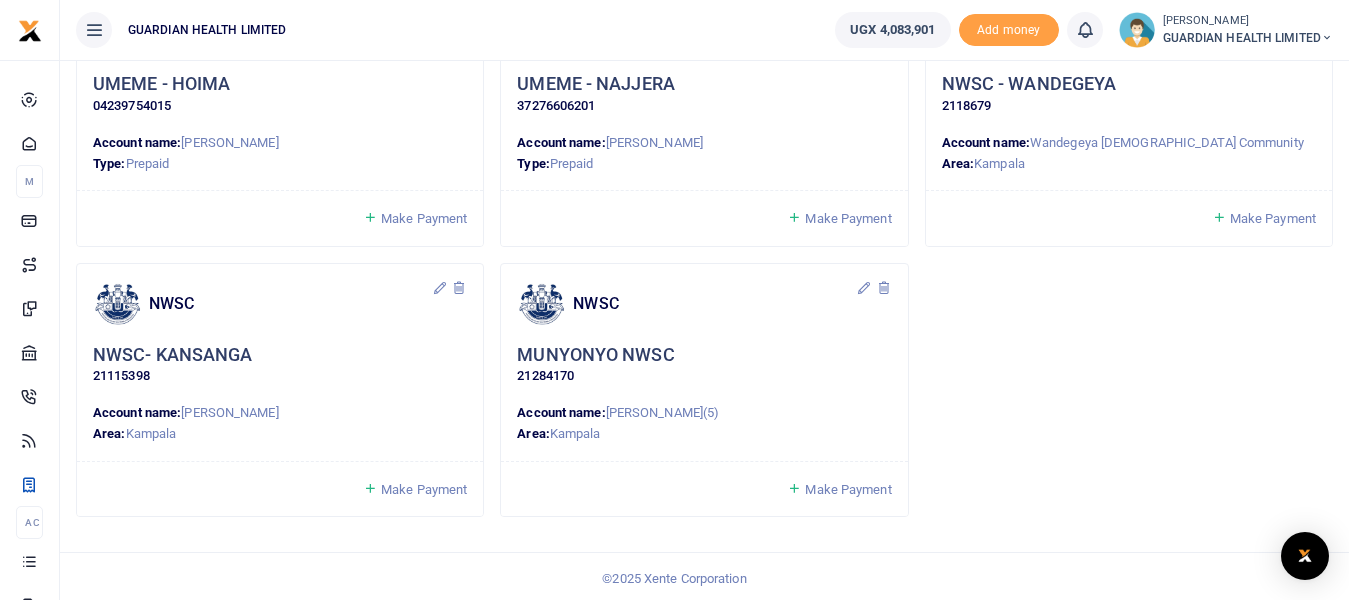scroll, scrollTop: 1825, scrollLeft: 0, axis: vertical 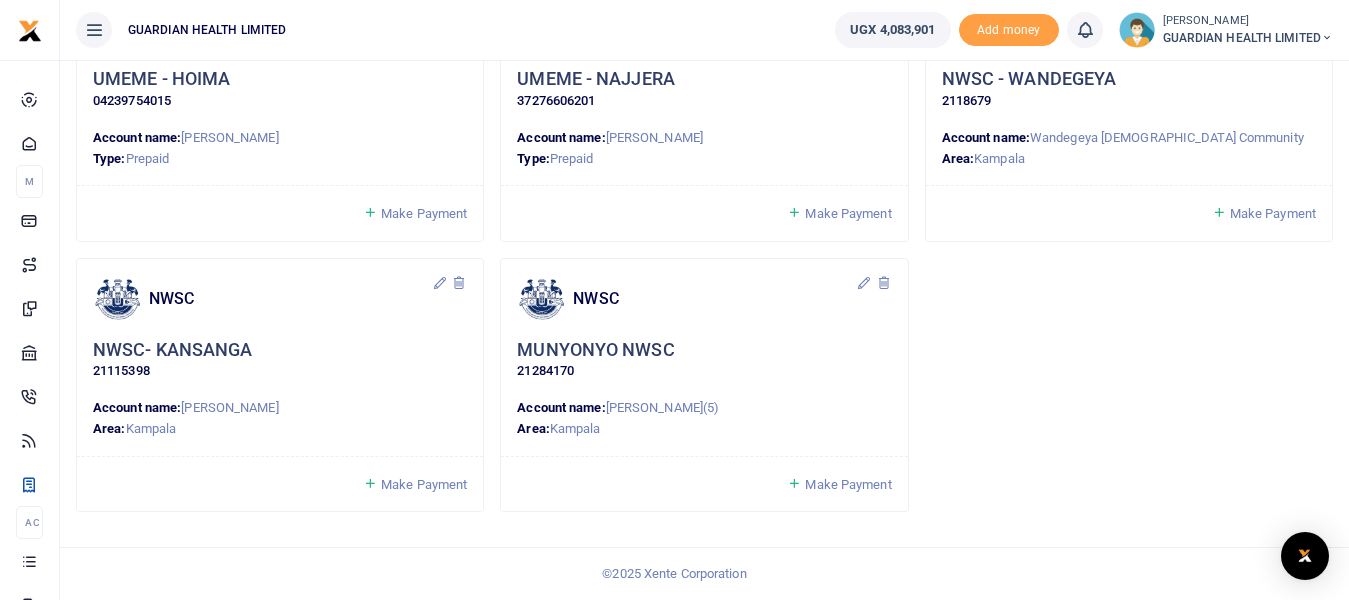 click on "Make Payment" at bounding box center [424, 484] 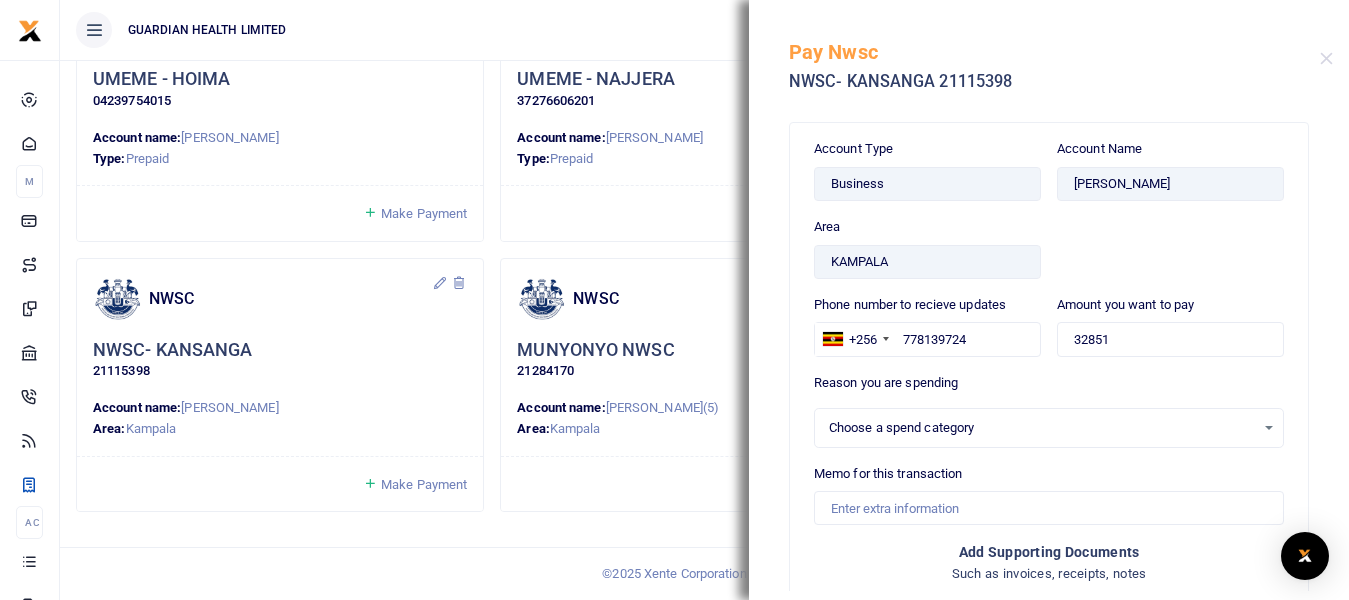 select 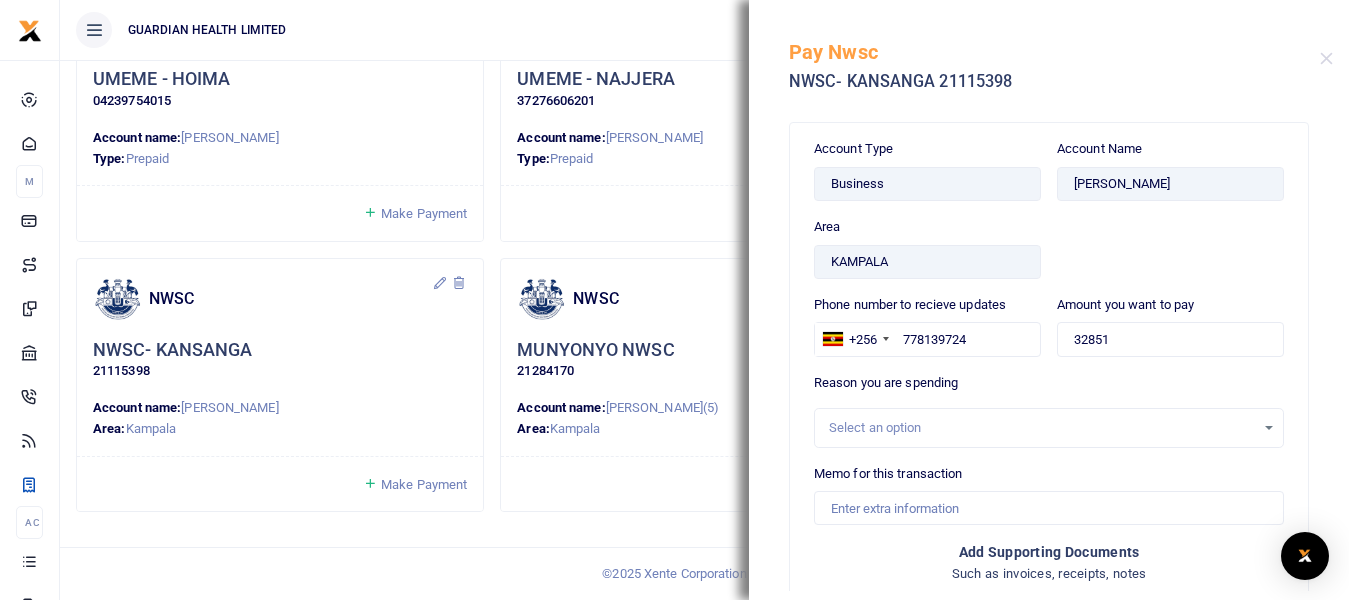 scroll, scrollTop: 100, scrollLeft: 0, axis: vertical 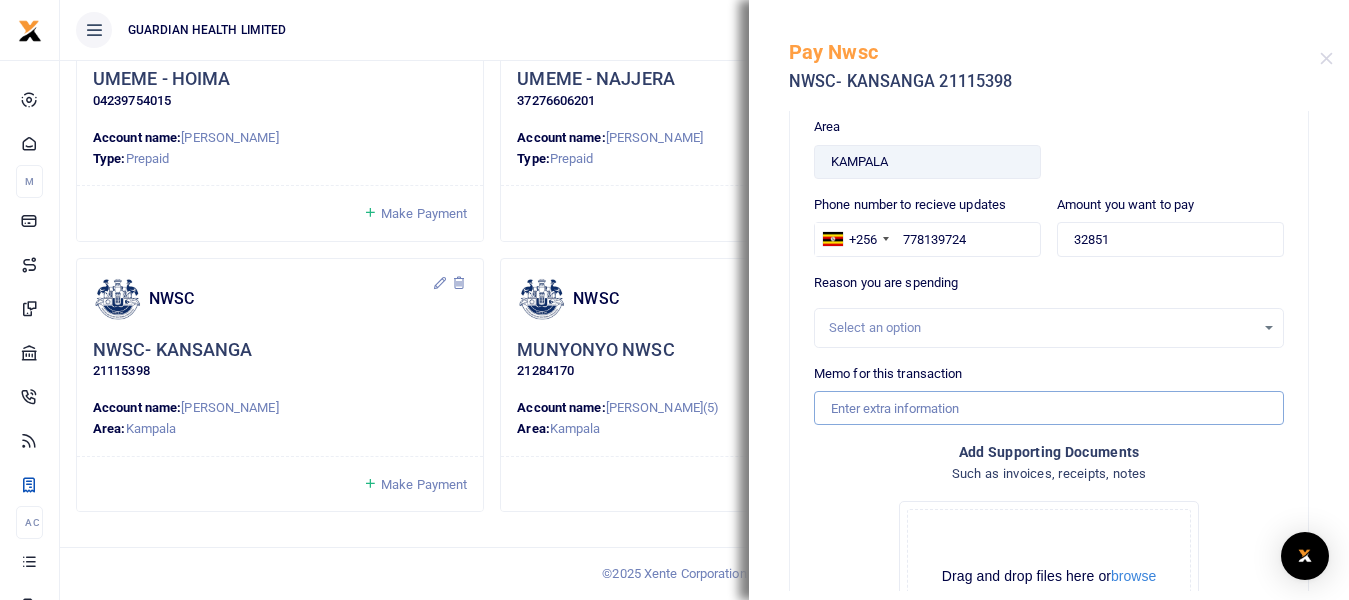 click on "Memo for this transaction" at bounding box center [1049, 408] 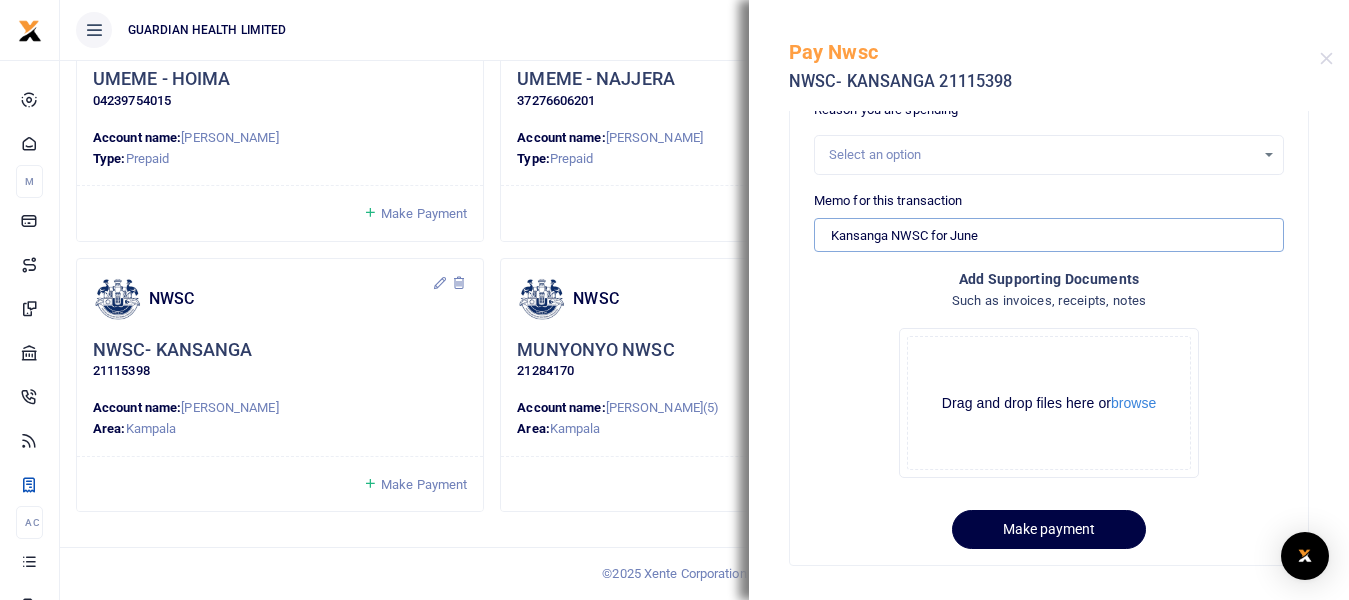 scroll, scrollTop: 280, scrollLeft: 0, axis: vertical 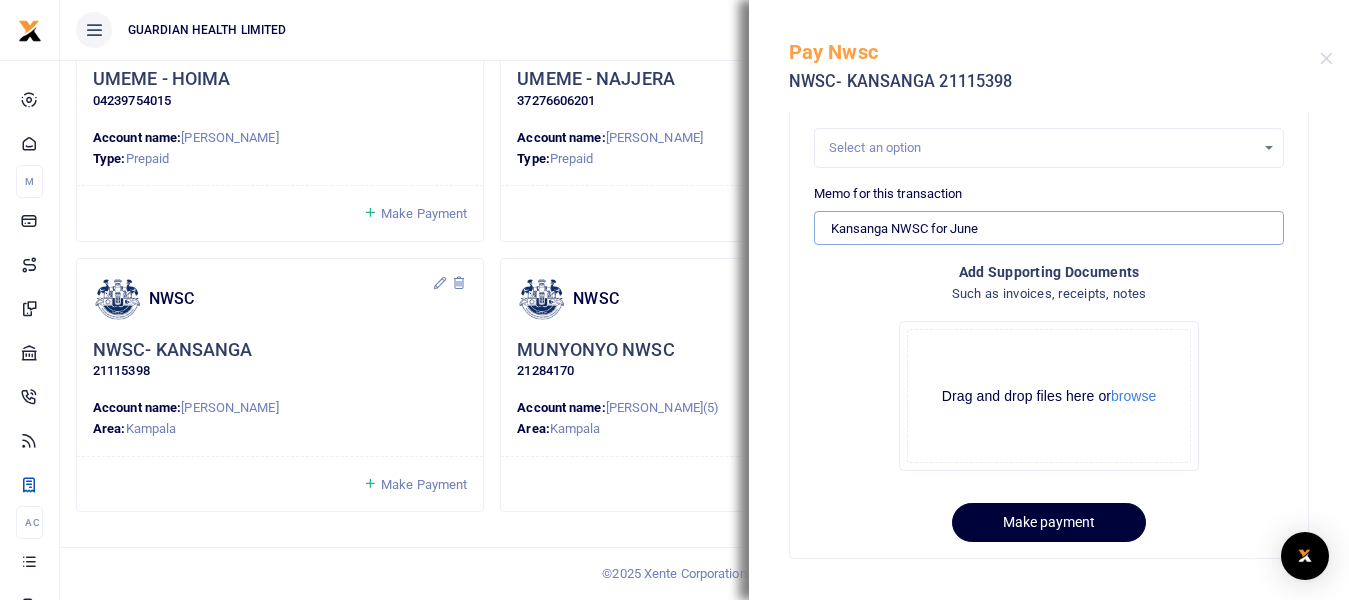 type on "Kansanga NWSC for June" 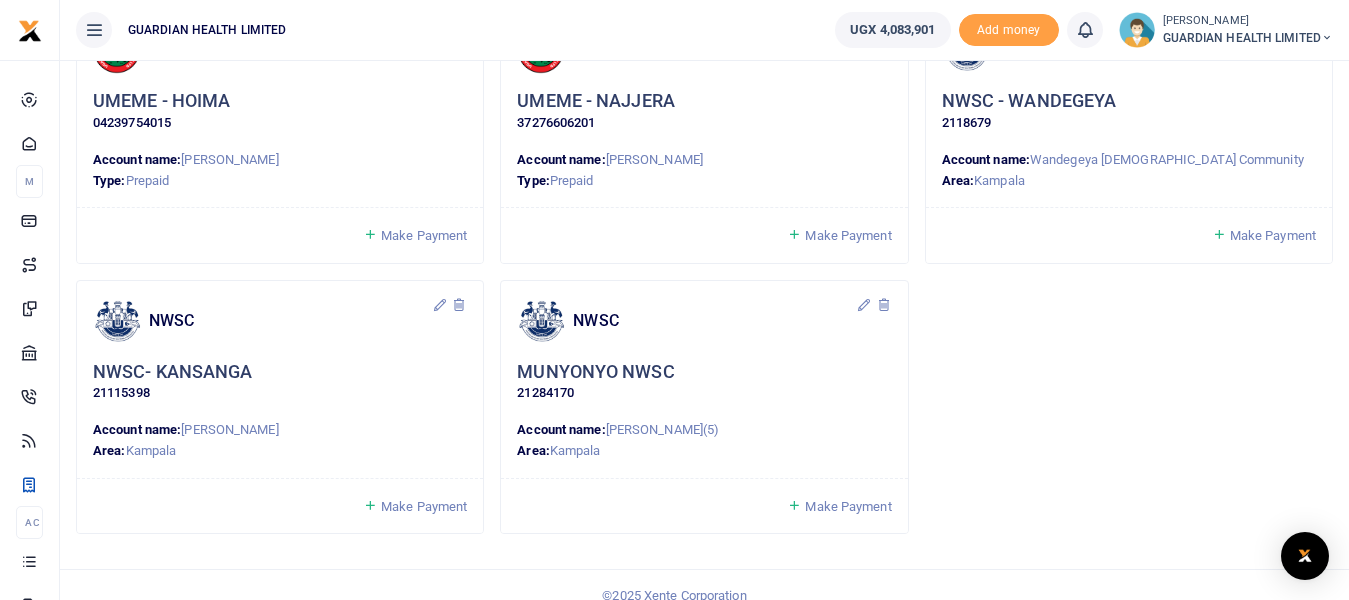 scroll, scrollTop: 1825, scrollLeft: 0, axis: vertical 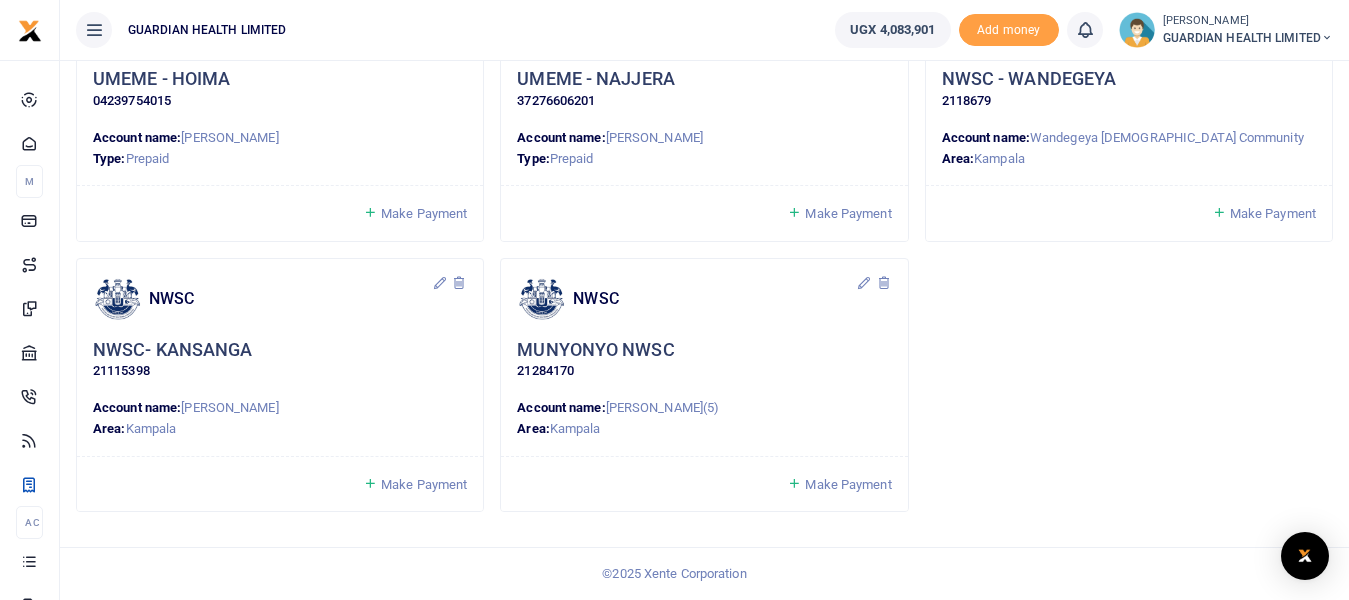 click on "Make Payment" at bounding box center (848, 484) 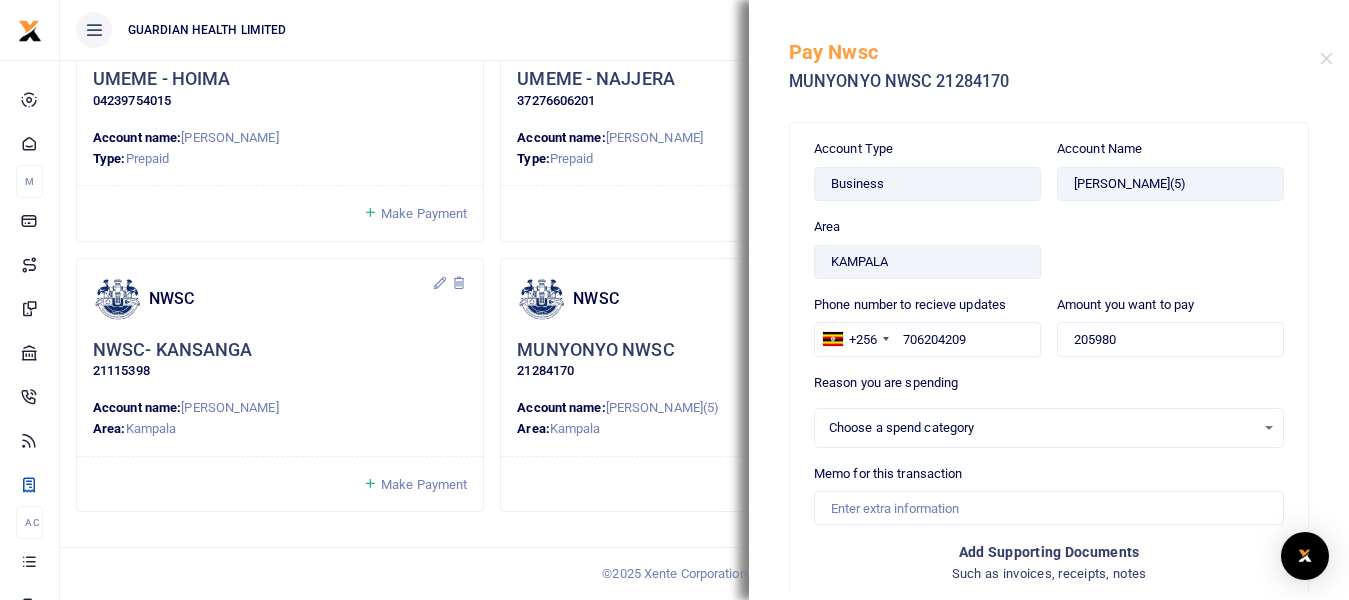 select 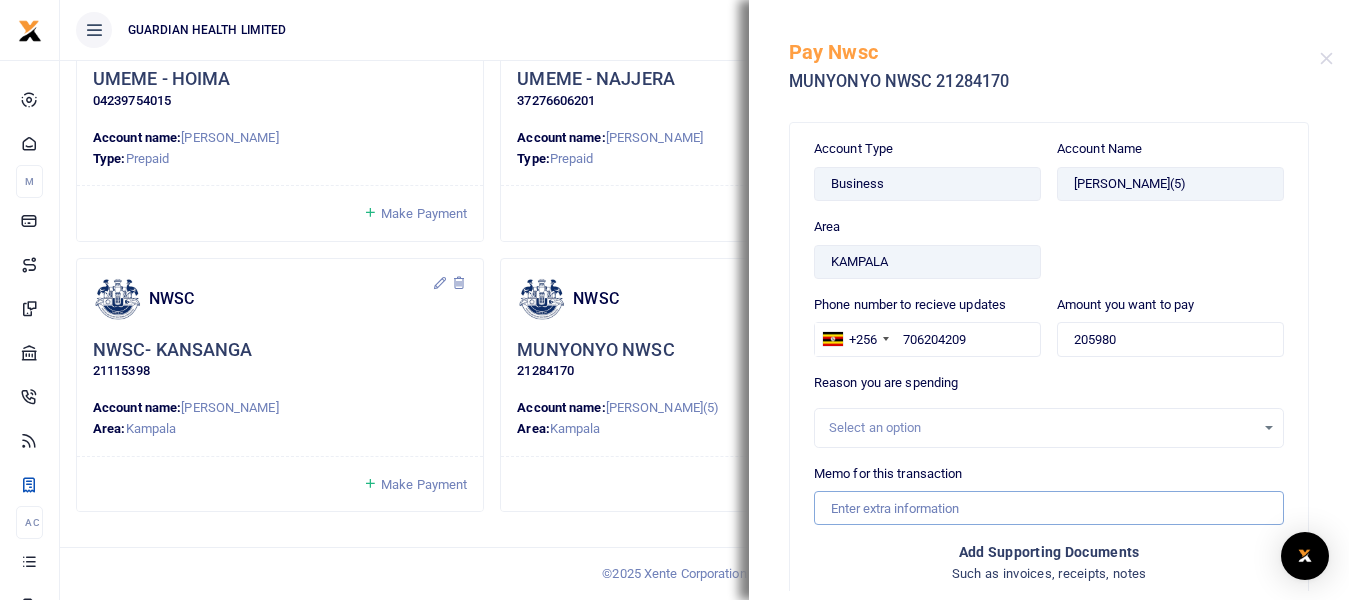 click on "Memo for this transaction" at bounding box center (1049, 508) 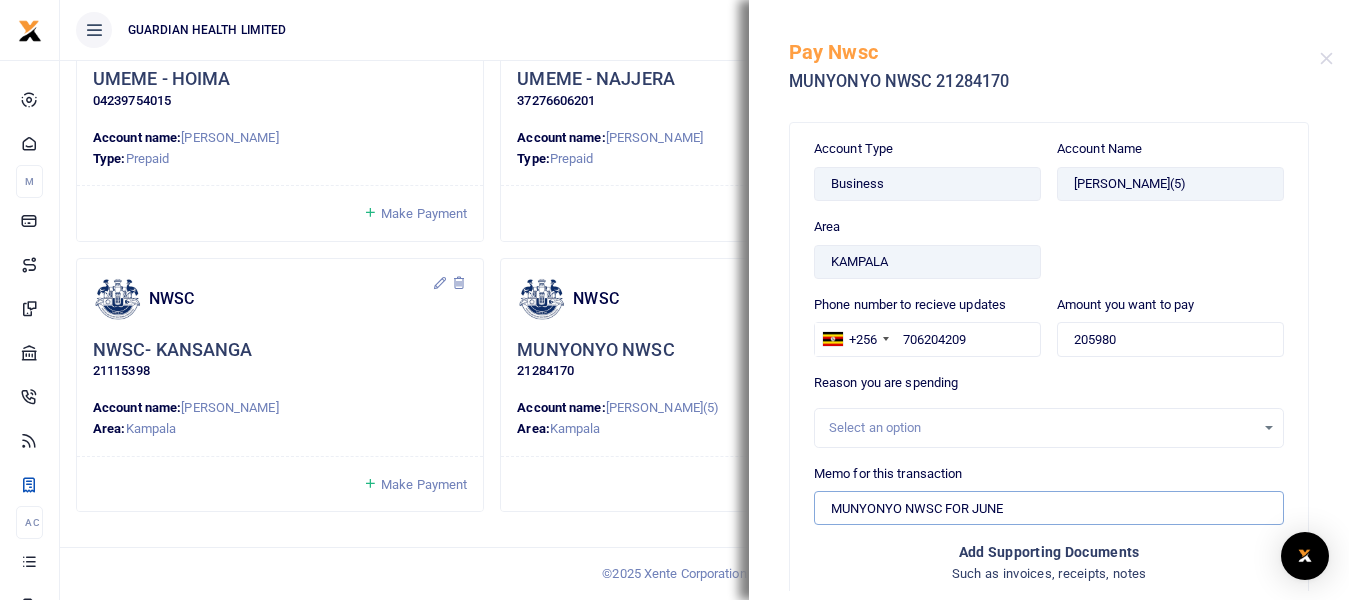 type on "MUNYONYO NWSC FOR JUNE" 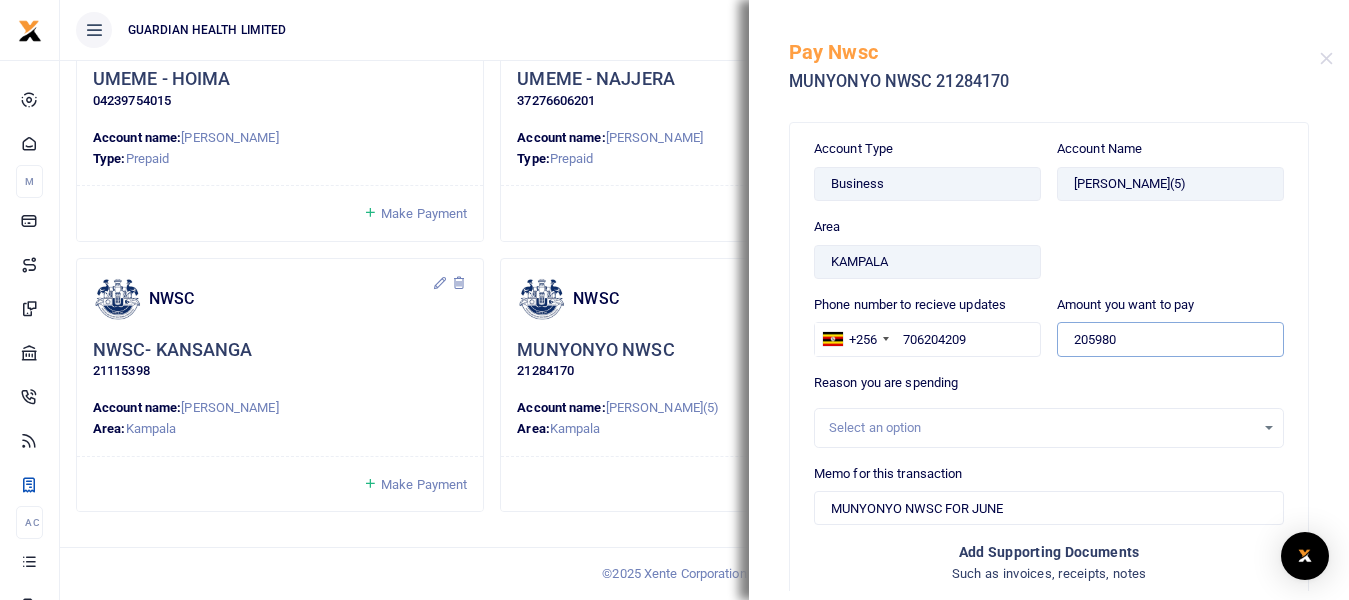 drag, startPoint x: 1121, startPoint y: 340, endPoint x: 985, endPoint y: 326, distance: 136.71869 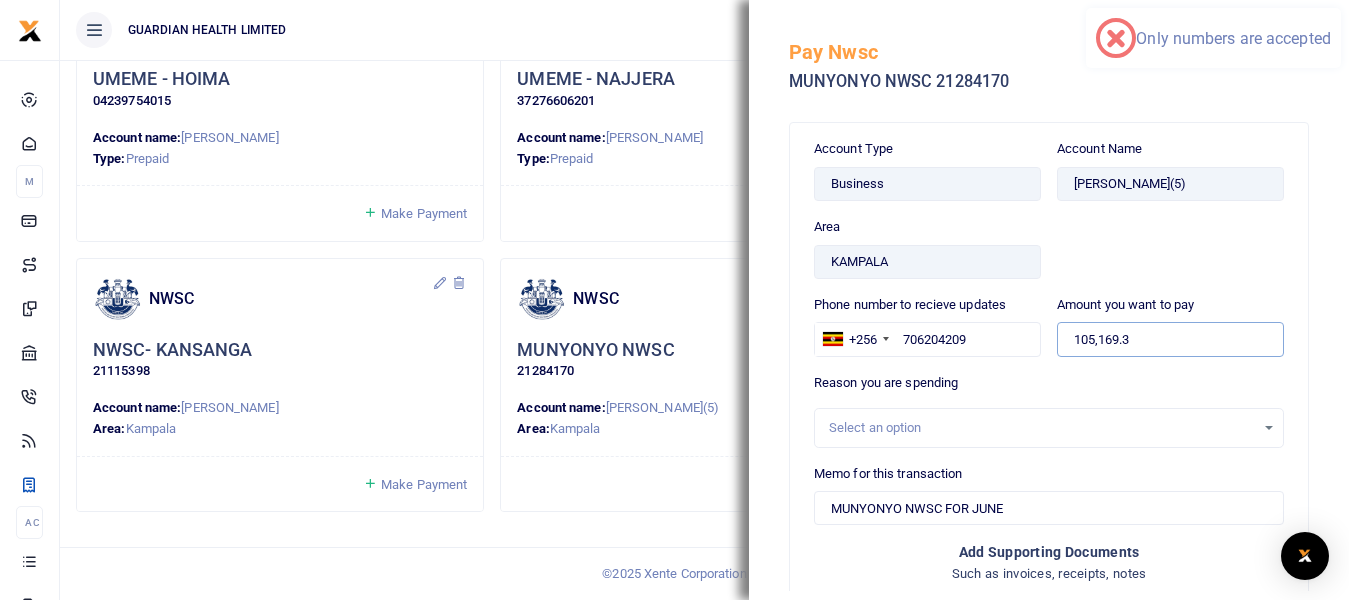 type on "105,169.3" 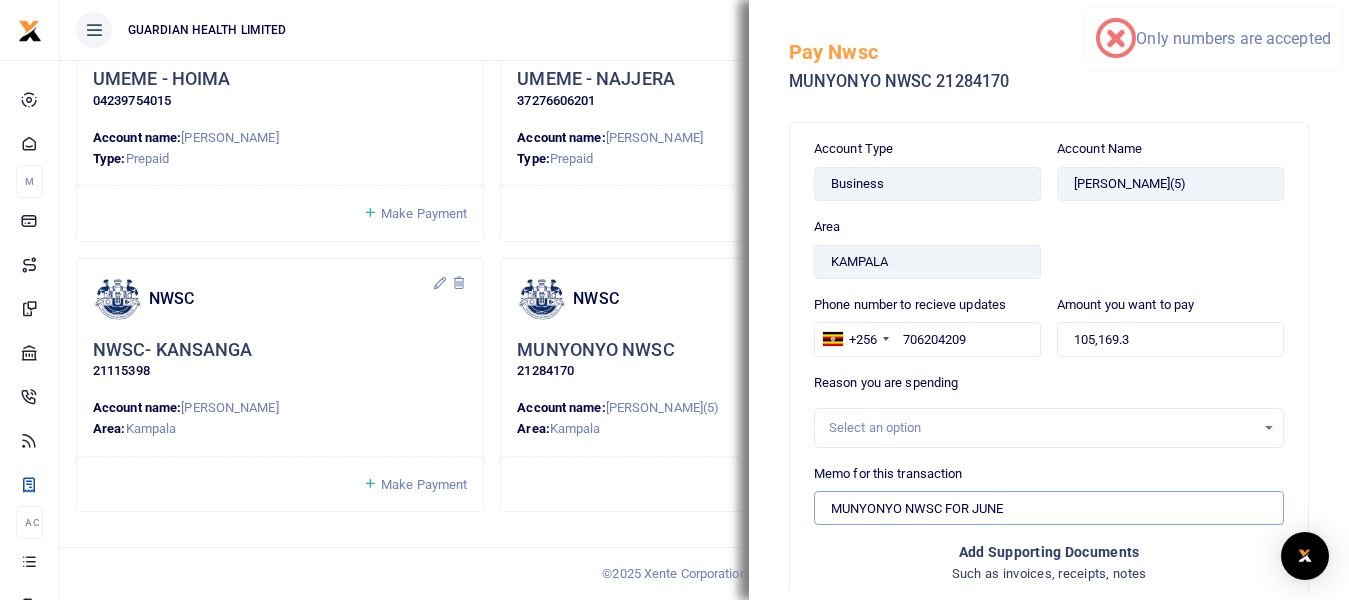 click on "MUNYONYO NWSC FOR JUNE" at bounding box center (1049, 508) 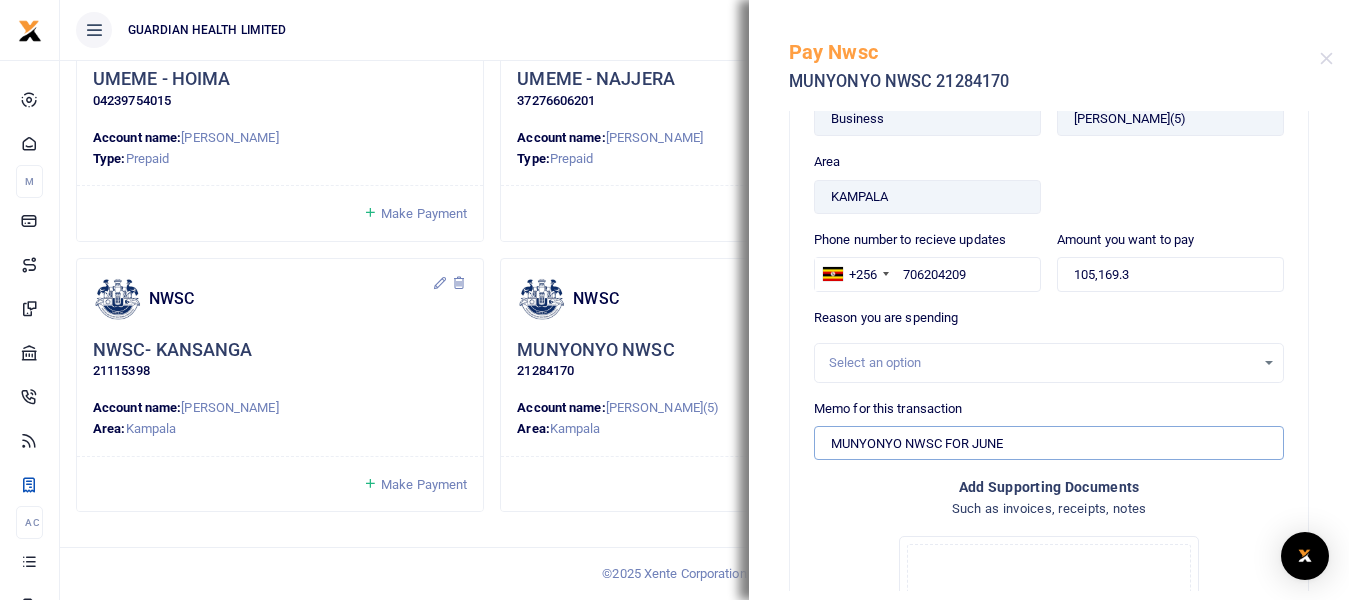 scroll, scrollTop: 100, scrollLeft: 0, axis: vertical 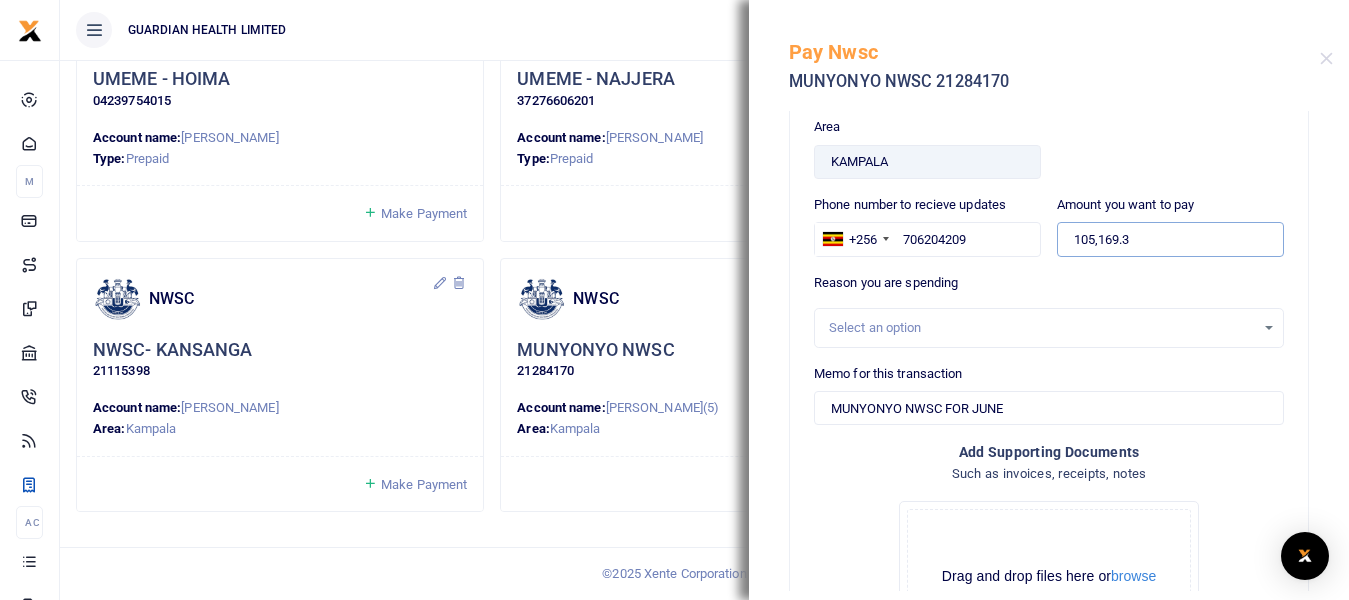 drag, startPoint x: 1148, startPoint y: 233, endPoint x: 991, endPoint y: 219, distance: 157.62297 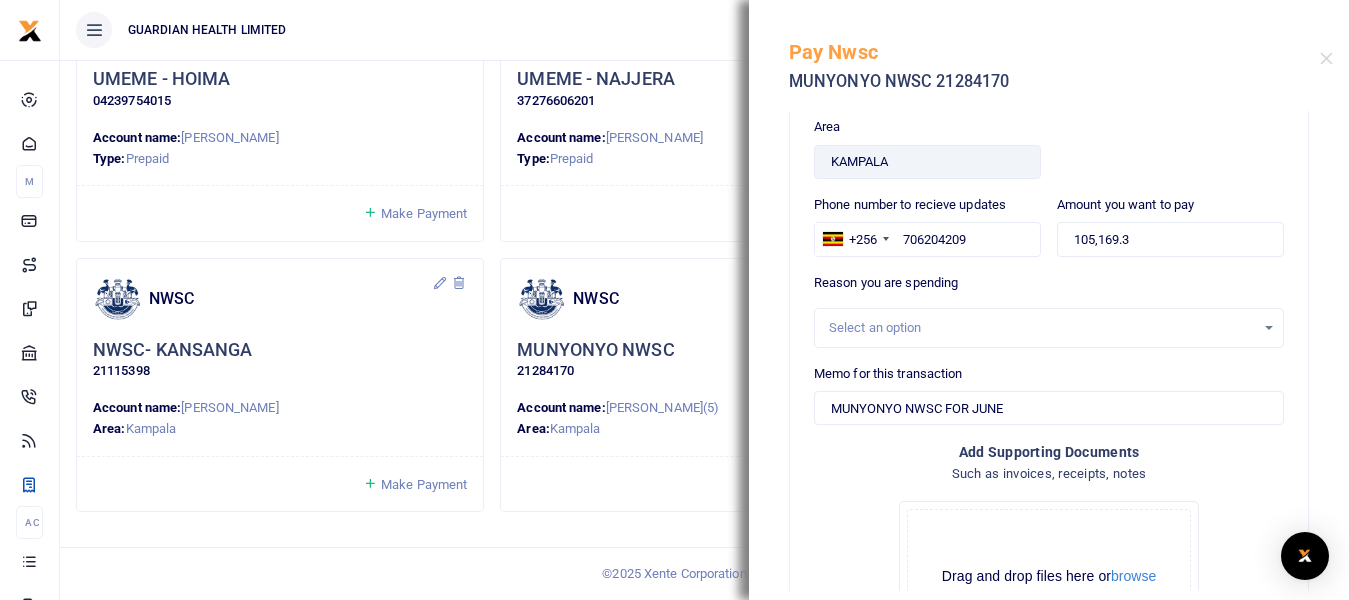 click on "NWSC
NWSC - MAWANDA ABAS  (HQ)
2134424
Account name:  Mawanda Abas Area:  Kampala
Make Payment NWSC" at bounding box center [704, -544] 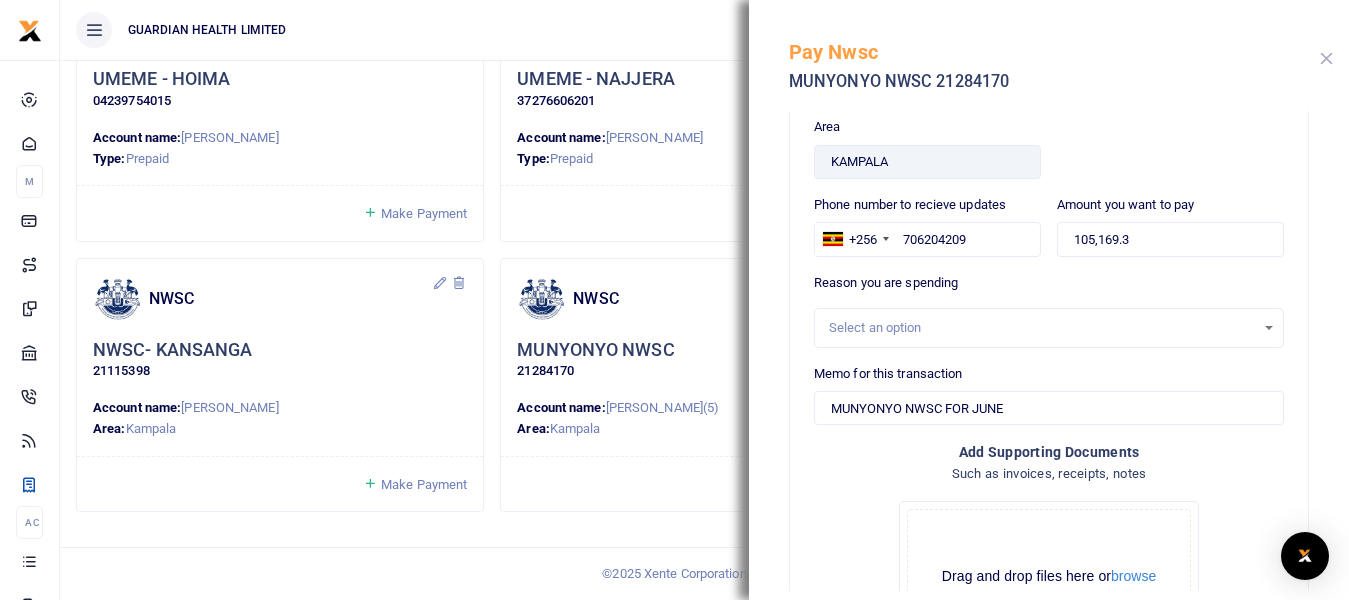 click at bounding box center [1326, 58] 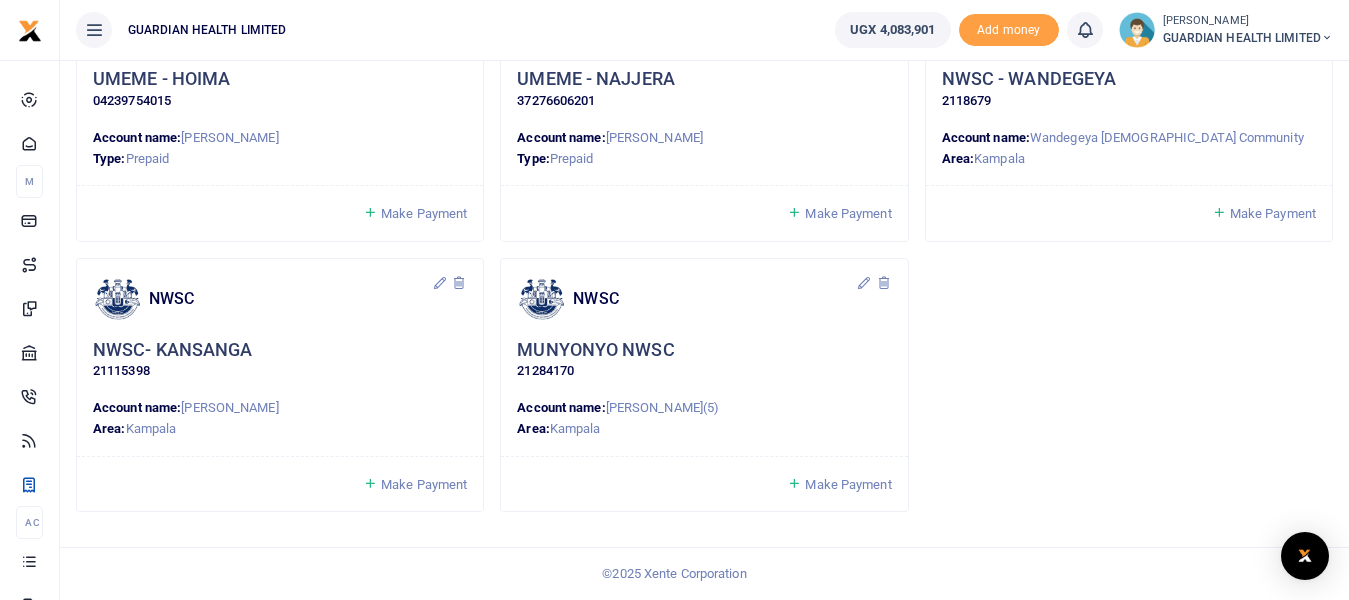 click on "Make Payment" at bounding box center (848, 484) 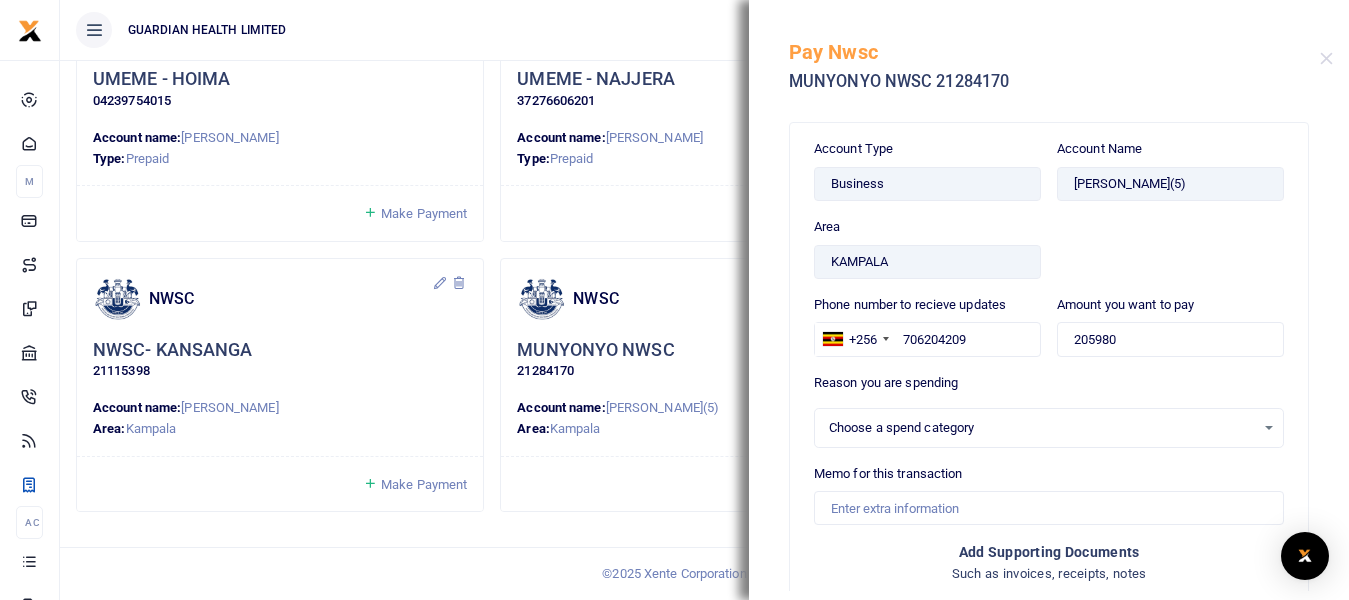 select 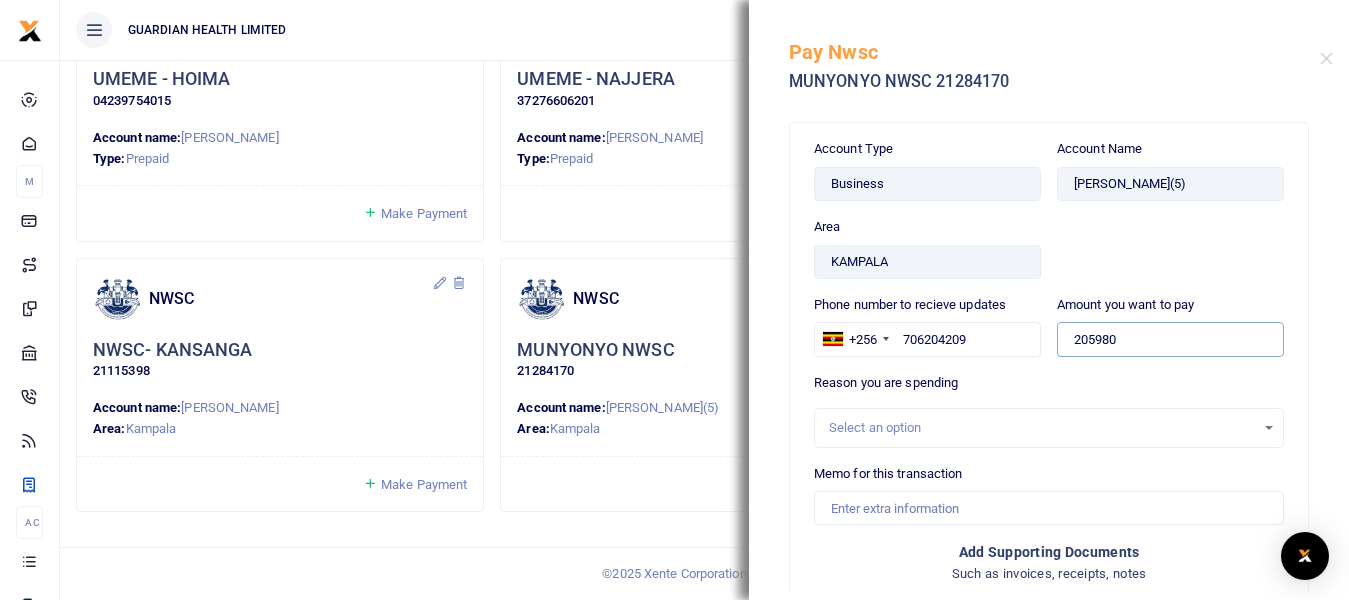 drag, startPoint x: 1169, startPoint y: 338, endPoint x: 908, endPoint y: 343, distance: 261.04788 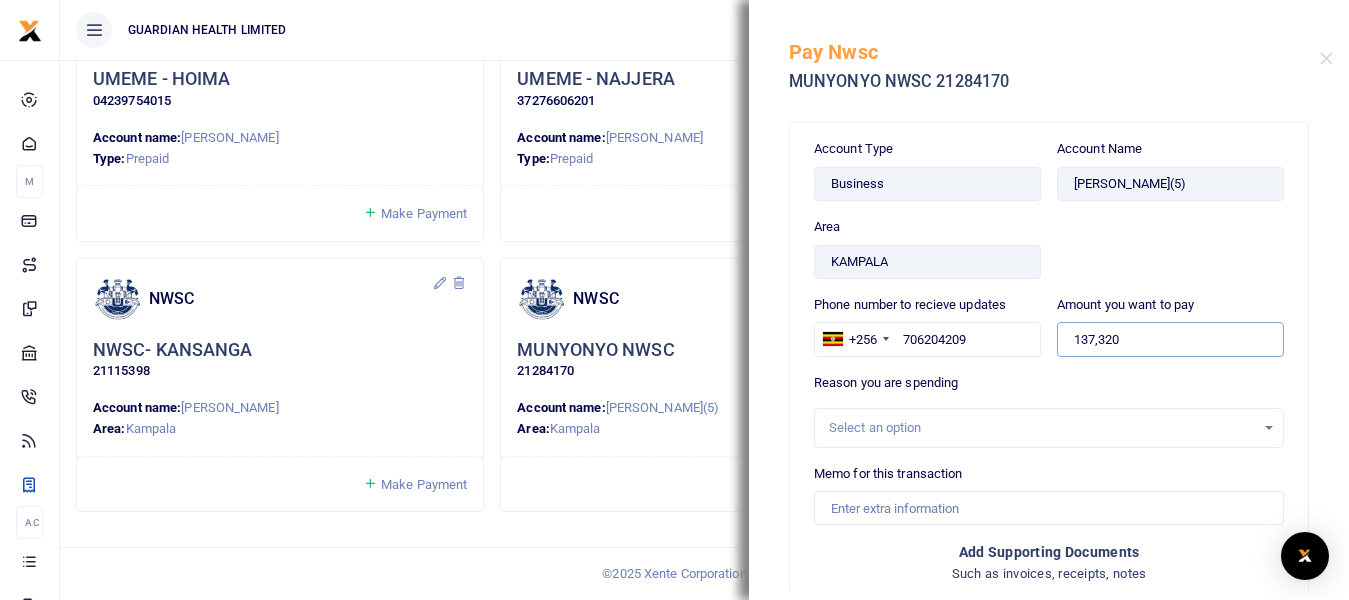 type on "137,320" 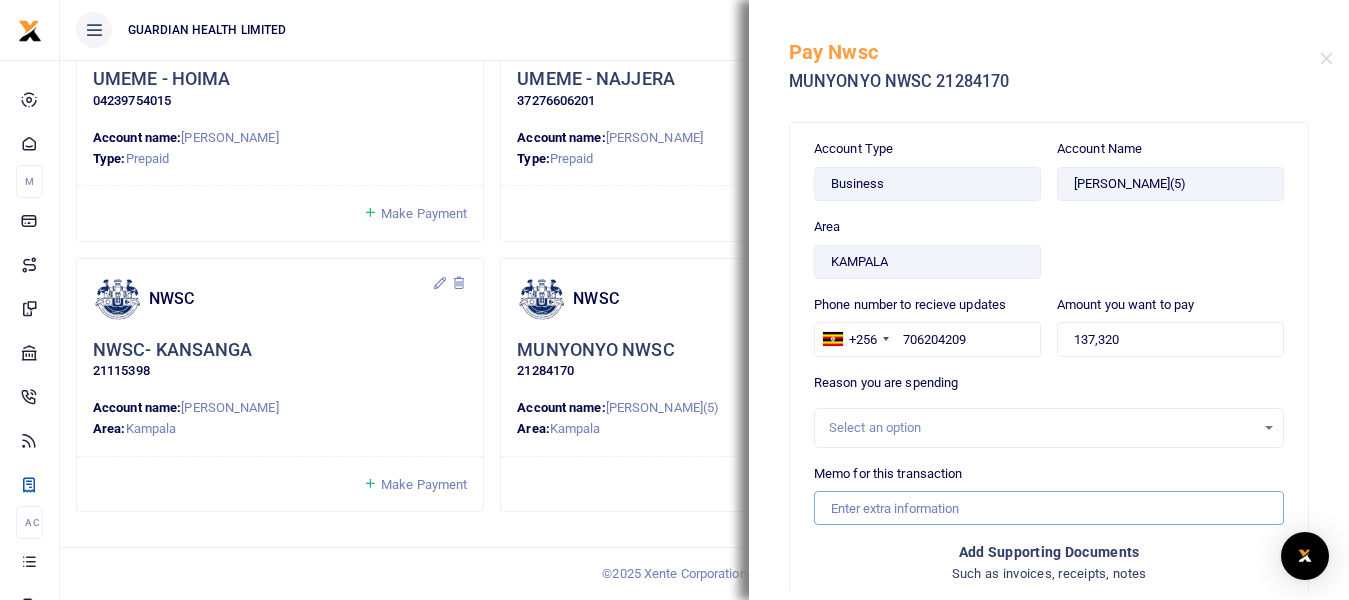 click on "Memo for this transaction" at bounding box center [1049, 508] 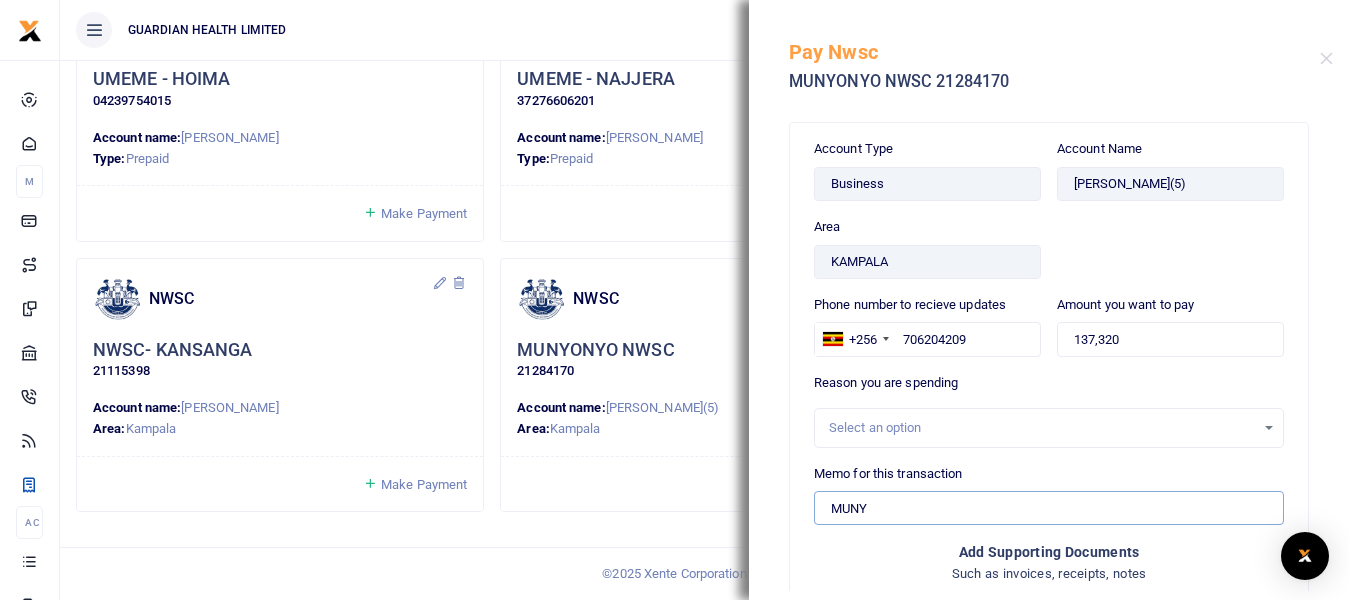 type on "MUNYONYO NWSC FOR JUNE" 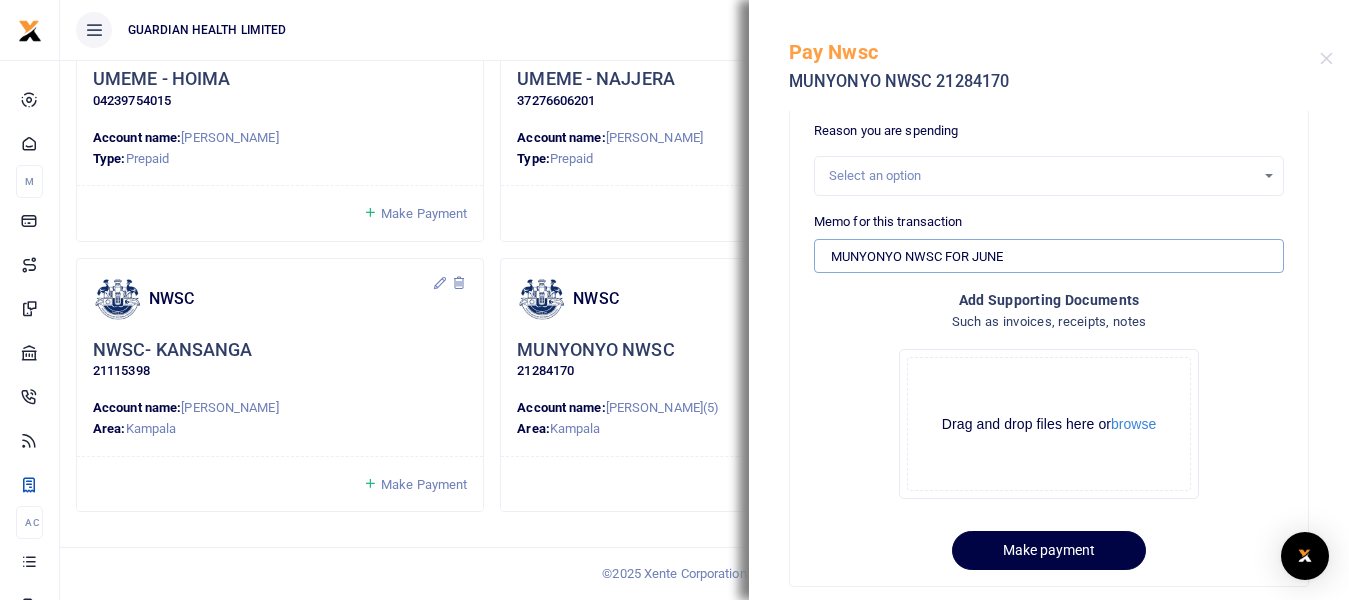 scroll, scrollTop: 280, scrollLeft: 0, axis: vertical 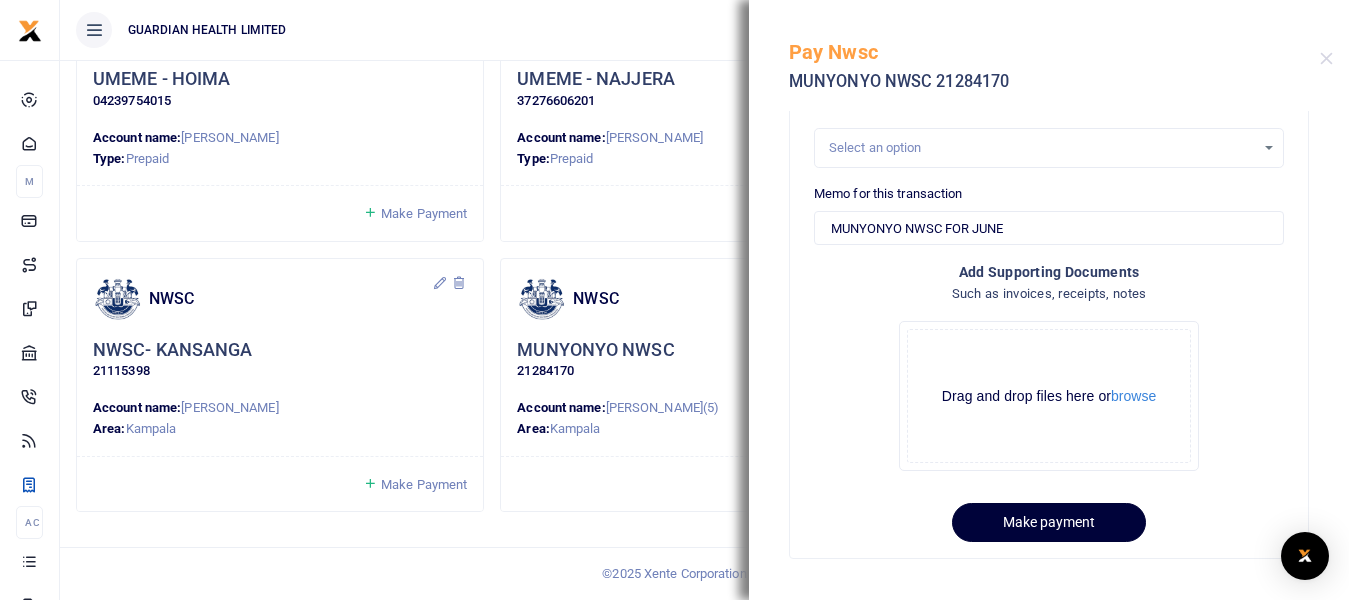 click on "Make payment" at bounding box center (1049, 522) 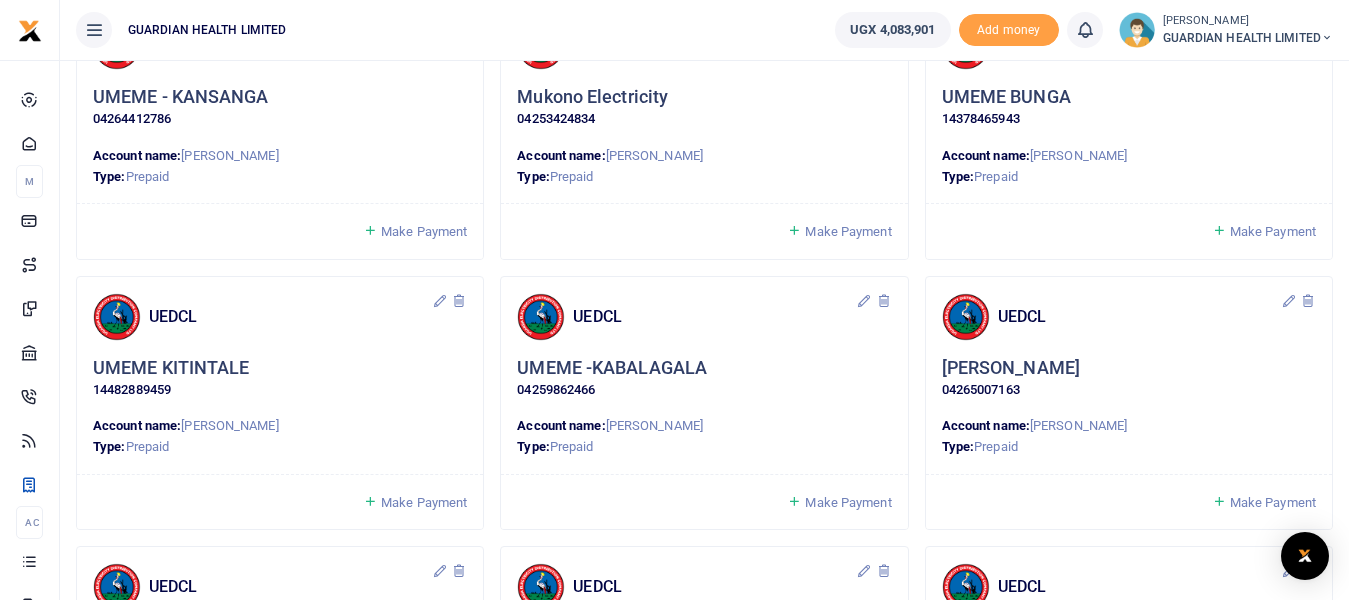 scroll, scrollTop: 425, scrollLeft: 0, axis: vertical 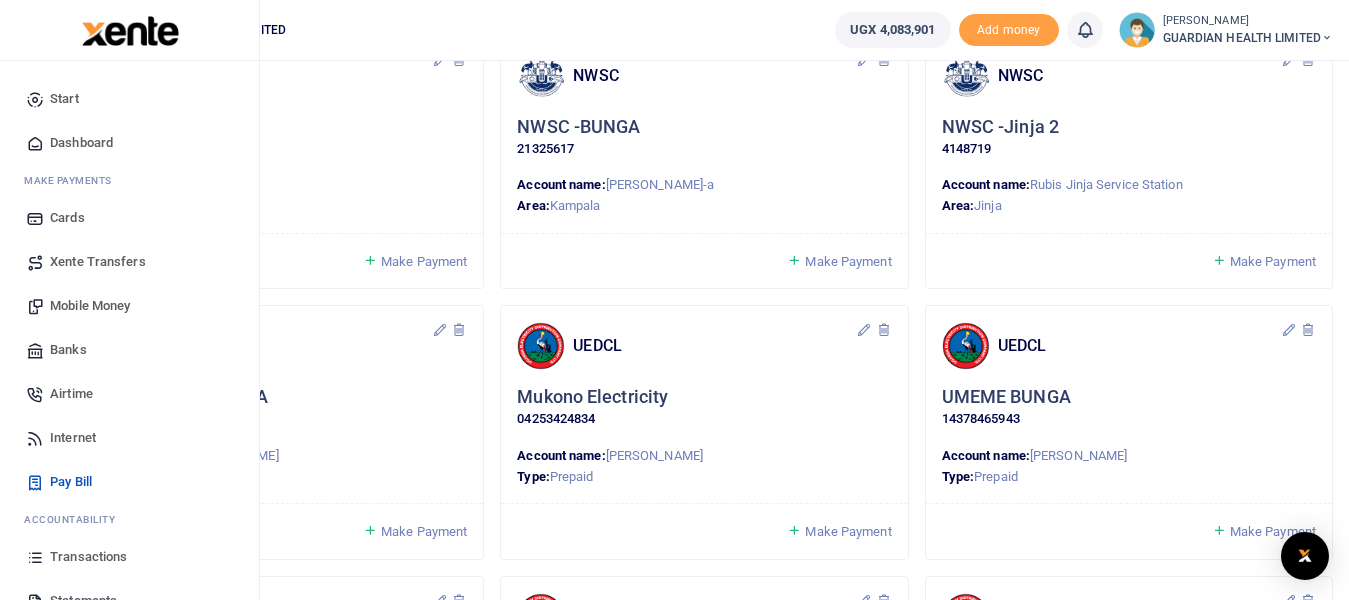 click on "Dashboard" at bounding box center [81, 143] 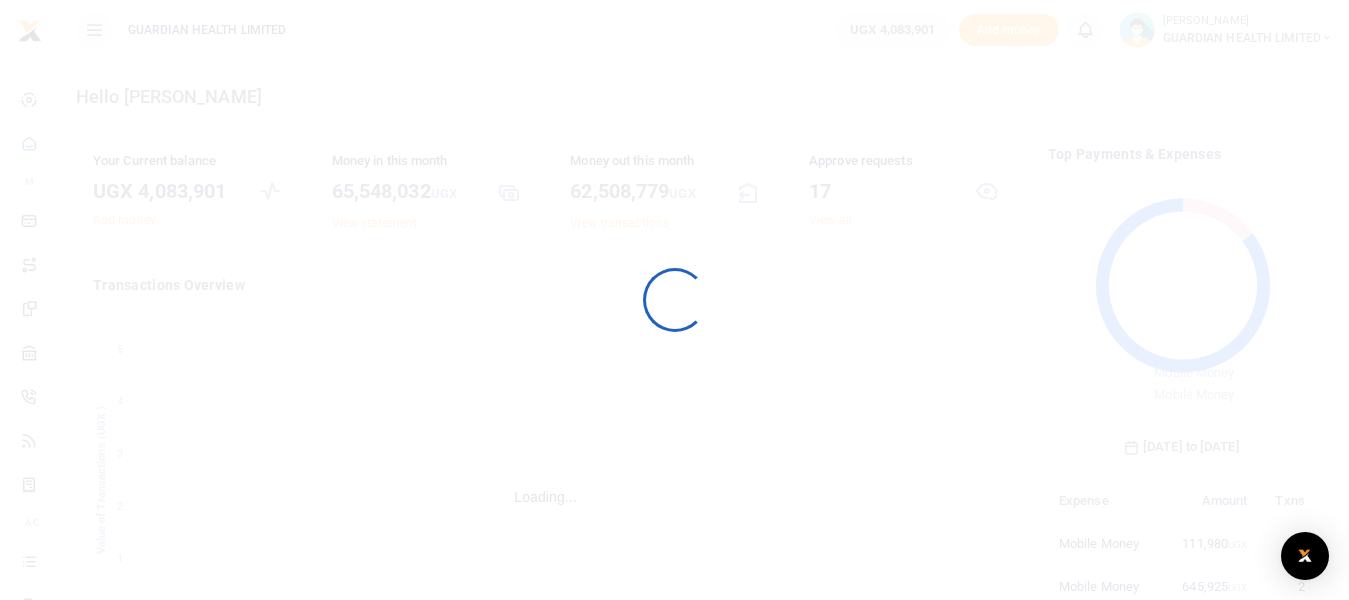 scroll, scrollTop: 0, scrollLeft: 0, axis: both 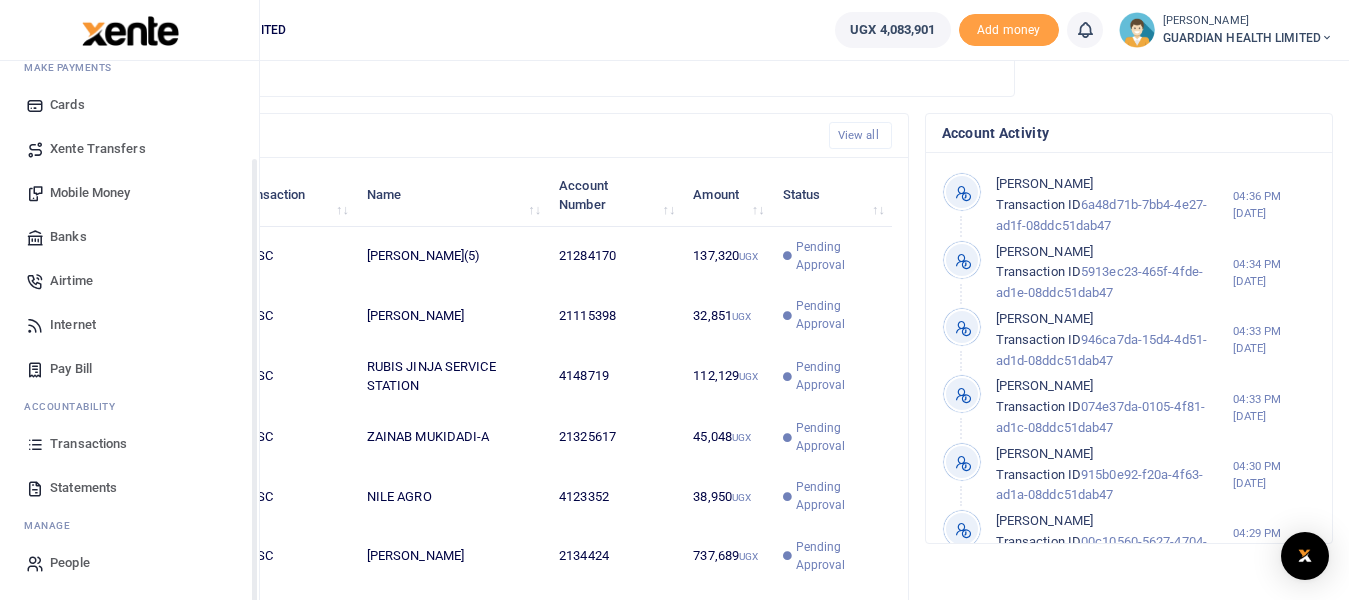 click on "Statements" at bounding box center (83, 488) 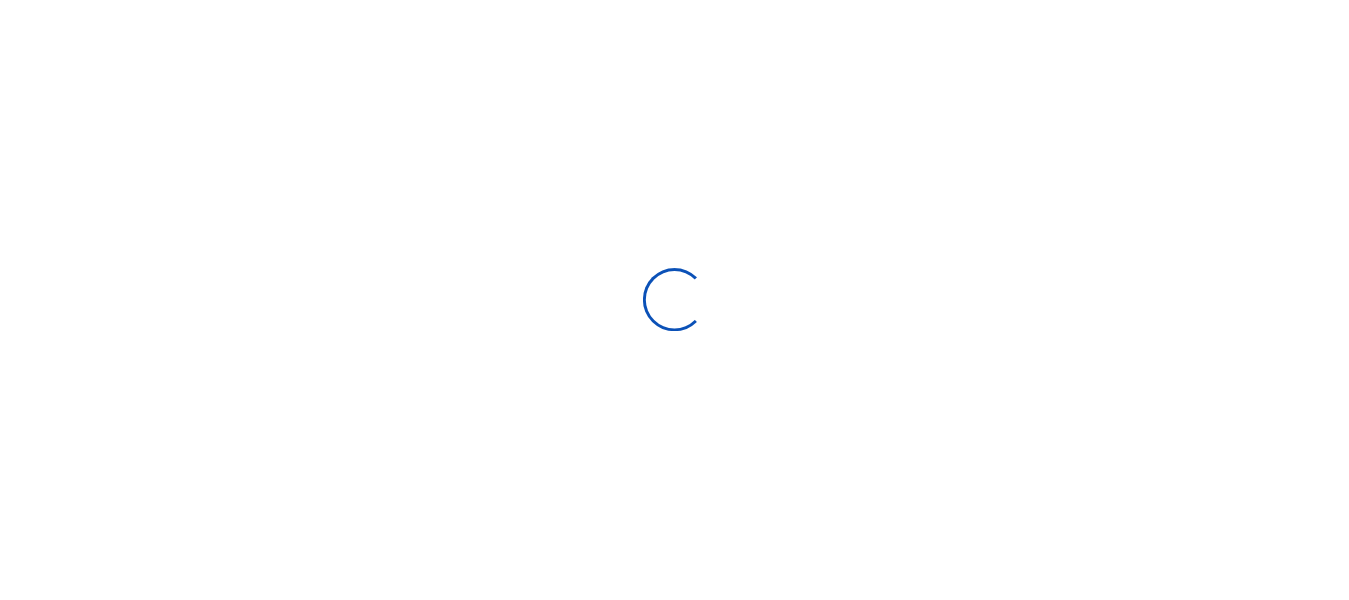 scroll, scrollTop: 0, scrollLeft: 0, axis: both 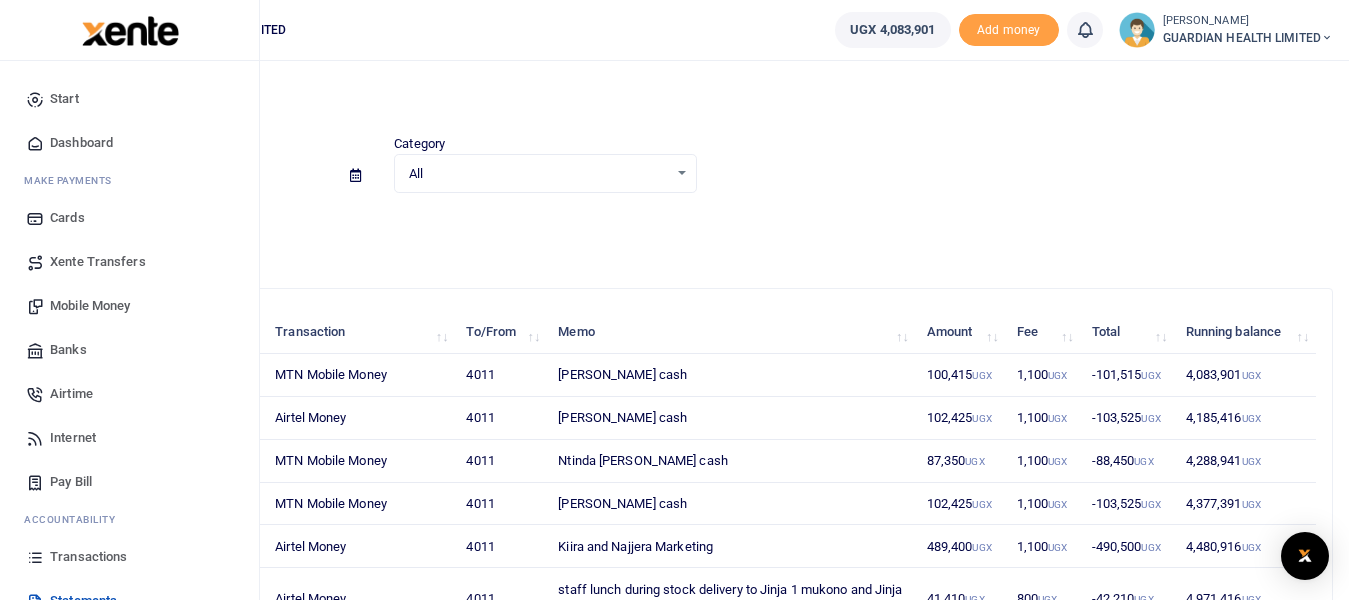 click on "Transactions" at bounding box center (88, 557) 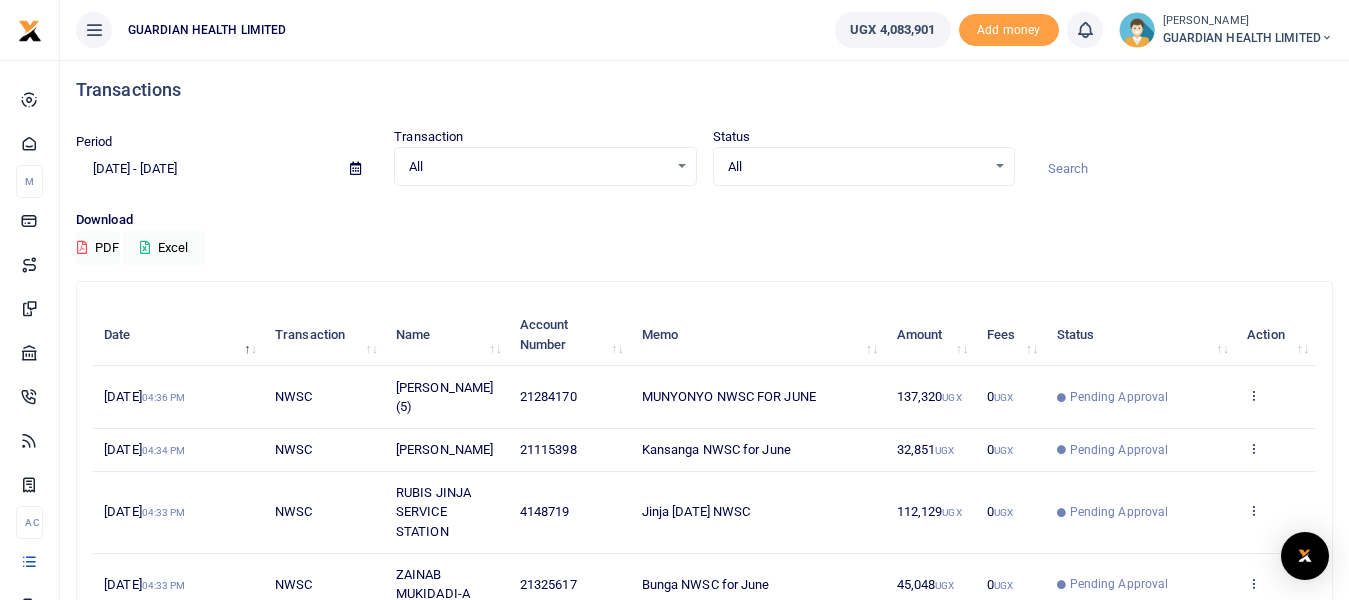 scroll, scrollTop: 0, scrollLeft: 0, axis: both 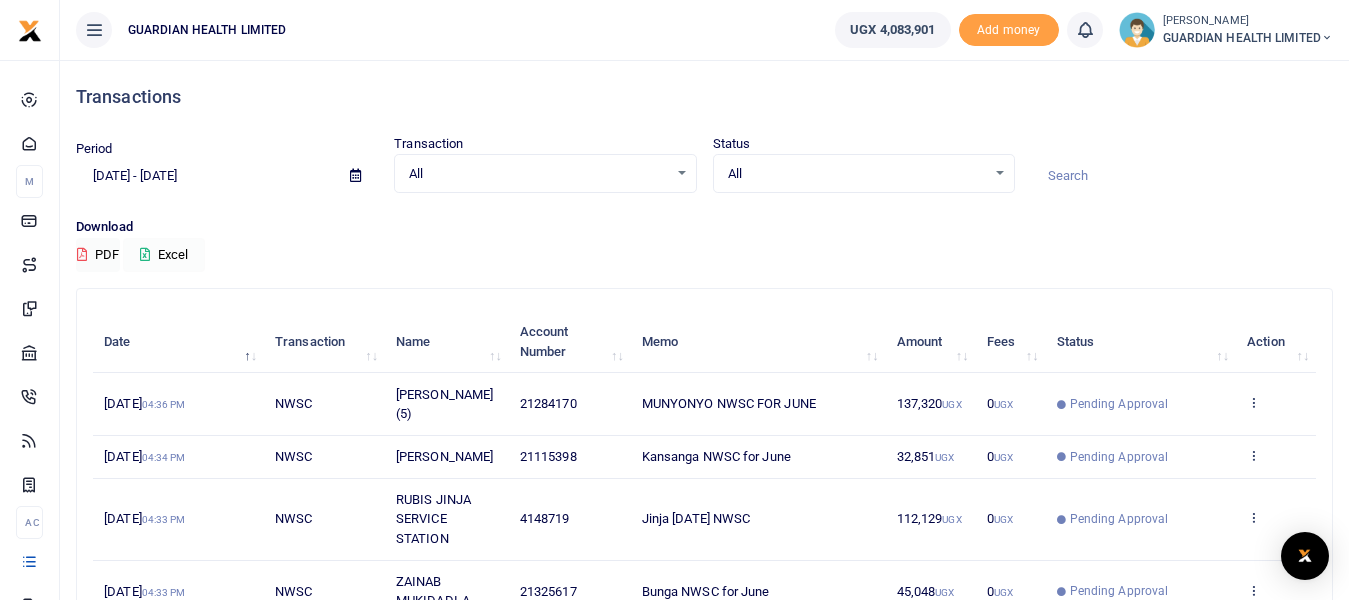 click on "Excel" at bounding box center (164, 255) 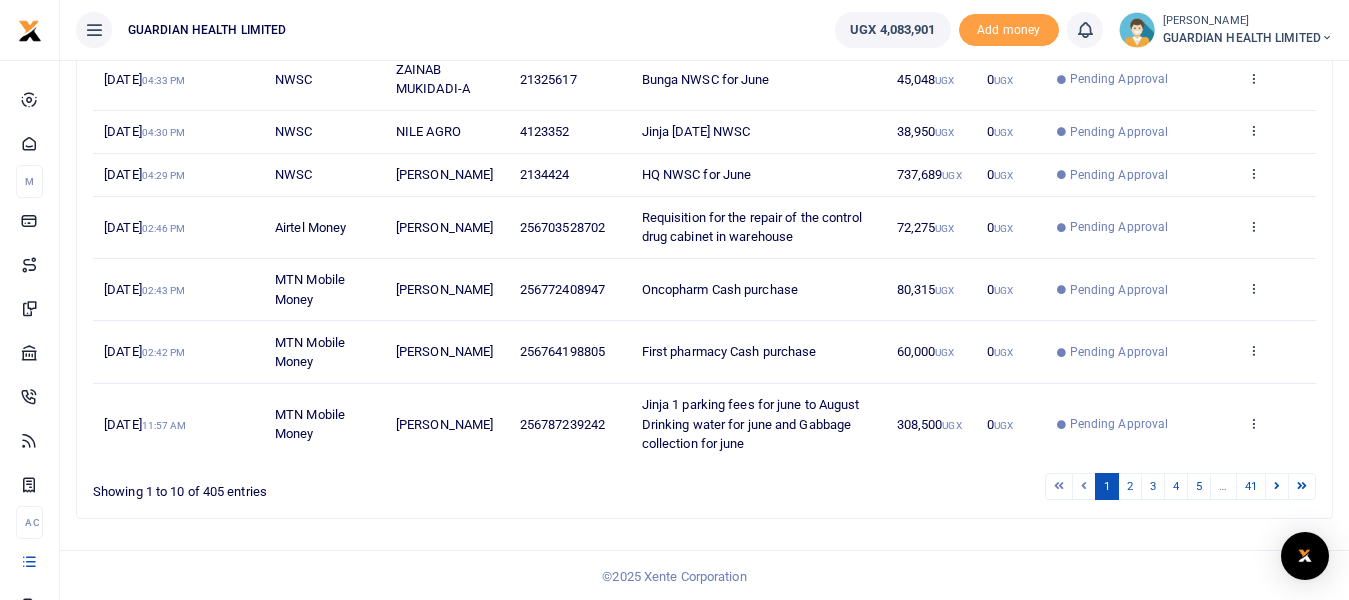 scroll, scrollTop: 515, scrollLeft: 0, axis: vertical 